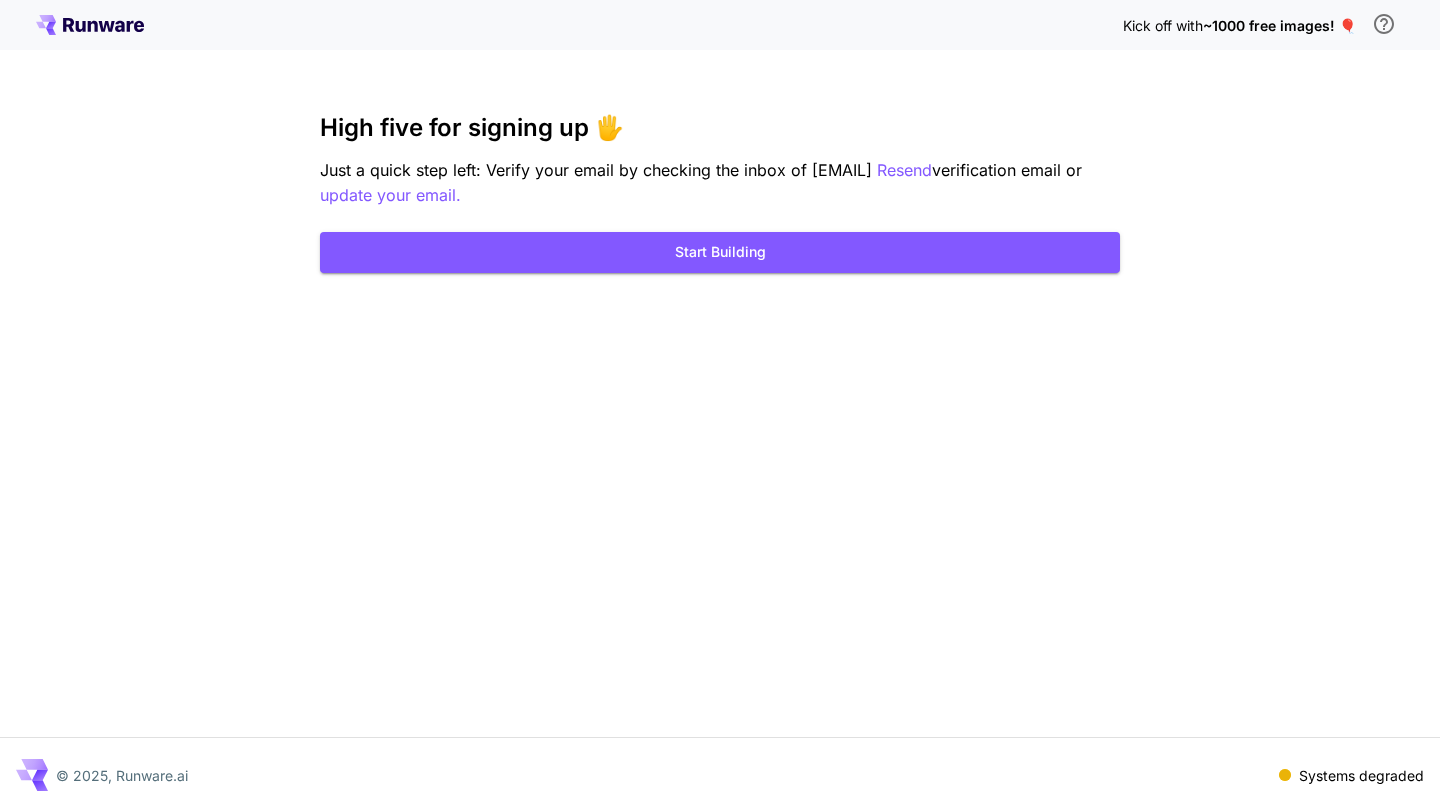 scroll, scrollTop: 0, scrollLeft: 0, axis: both 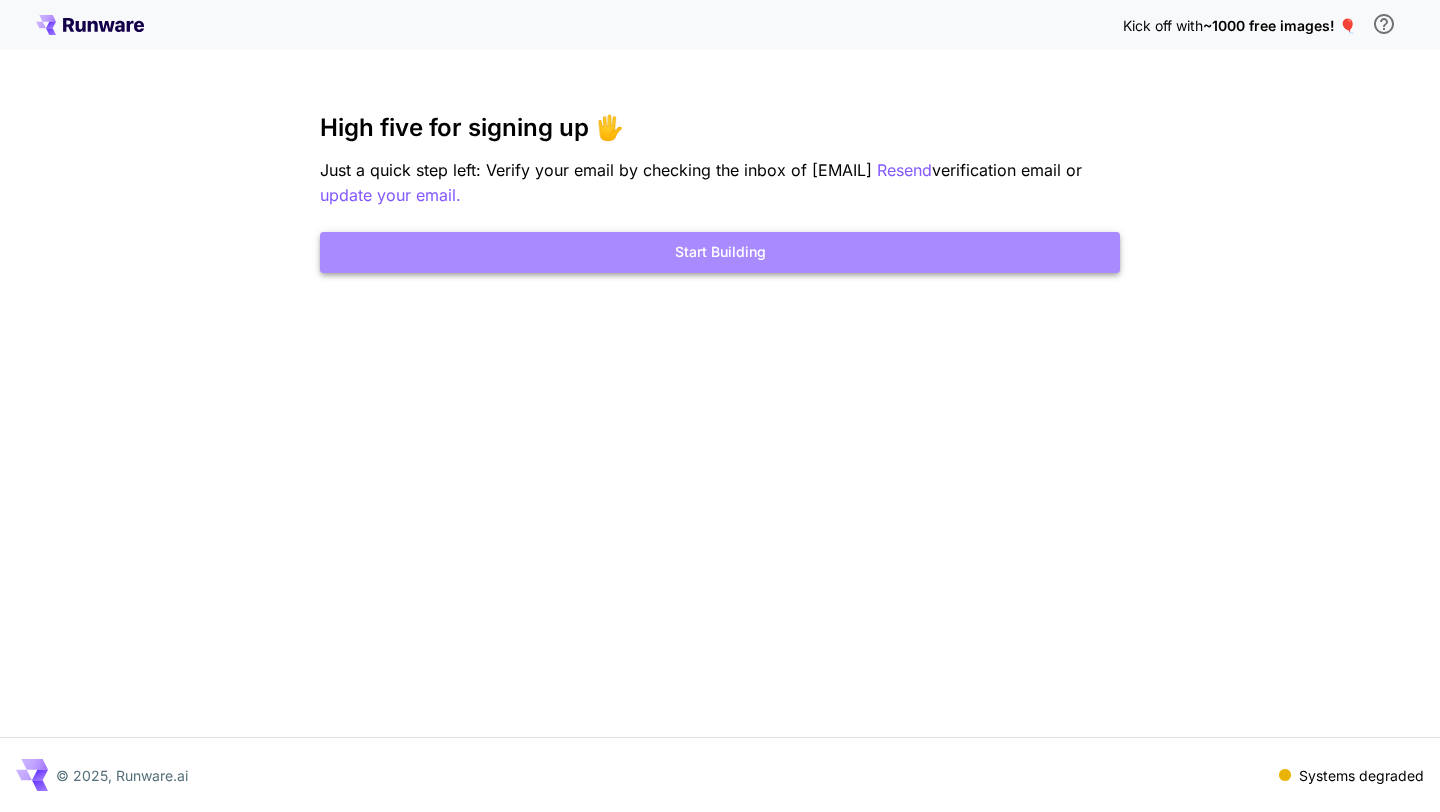 click on "Start Building" at bounding box center (720, 252) 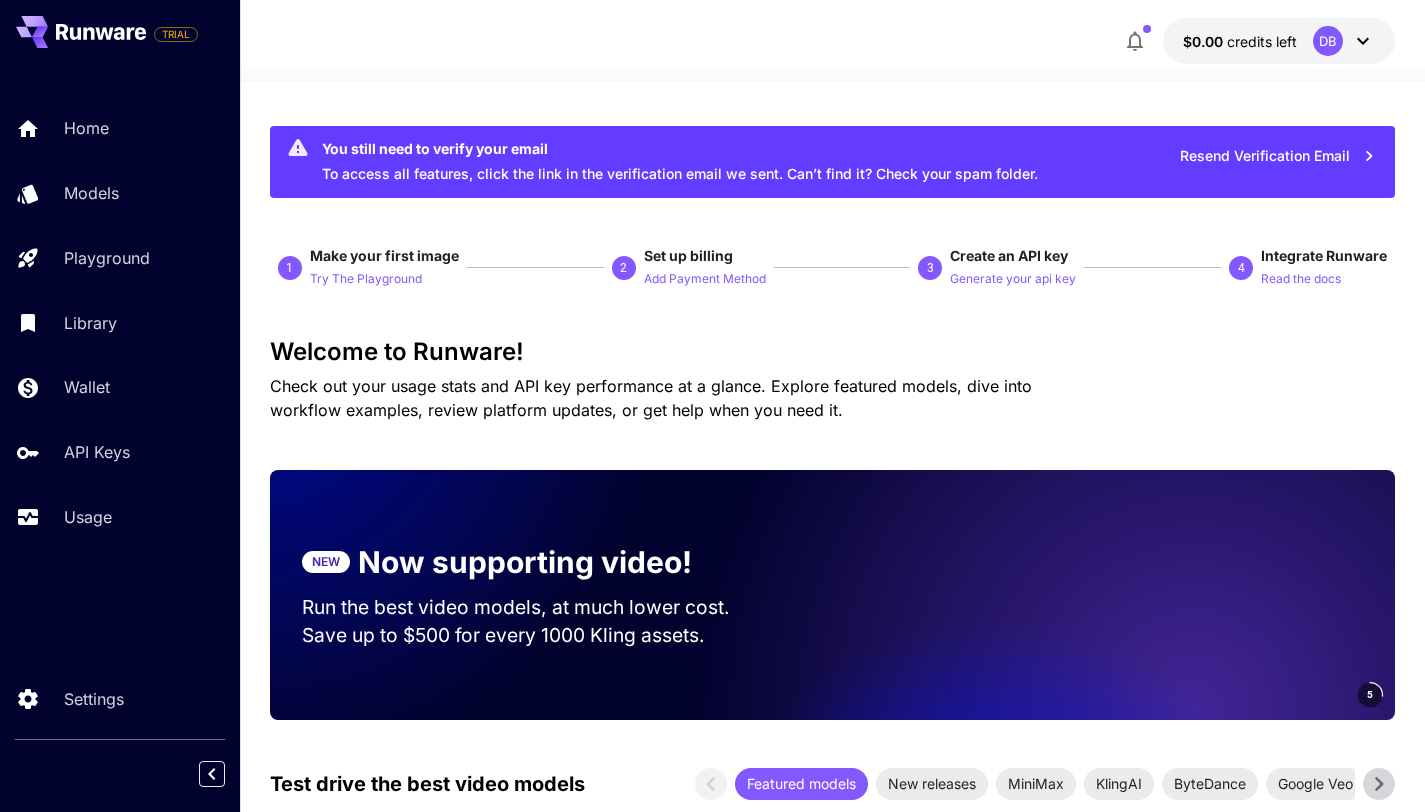 click 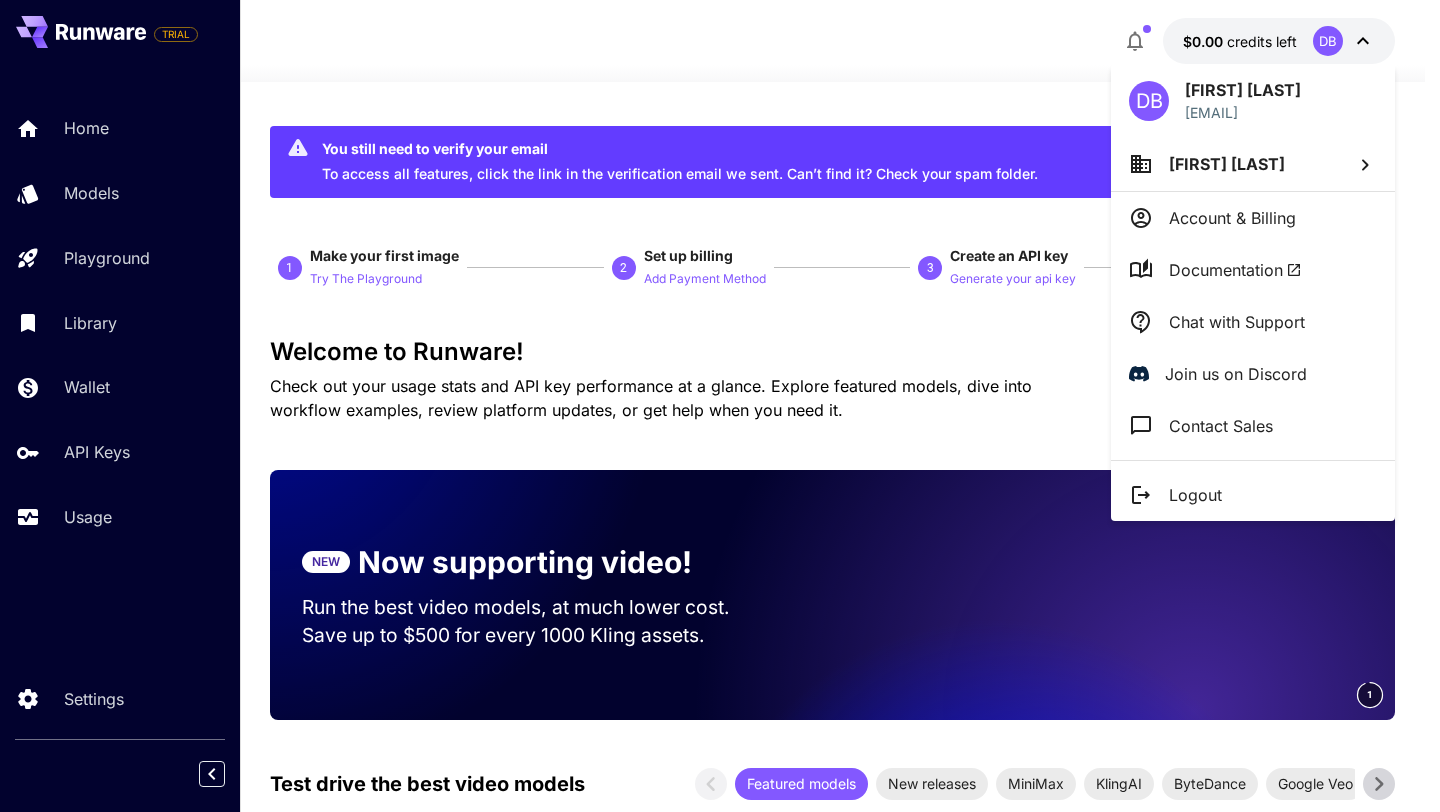 click at bounding box center (720, 406) 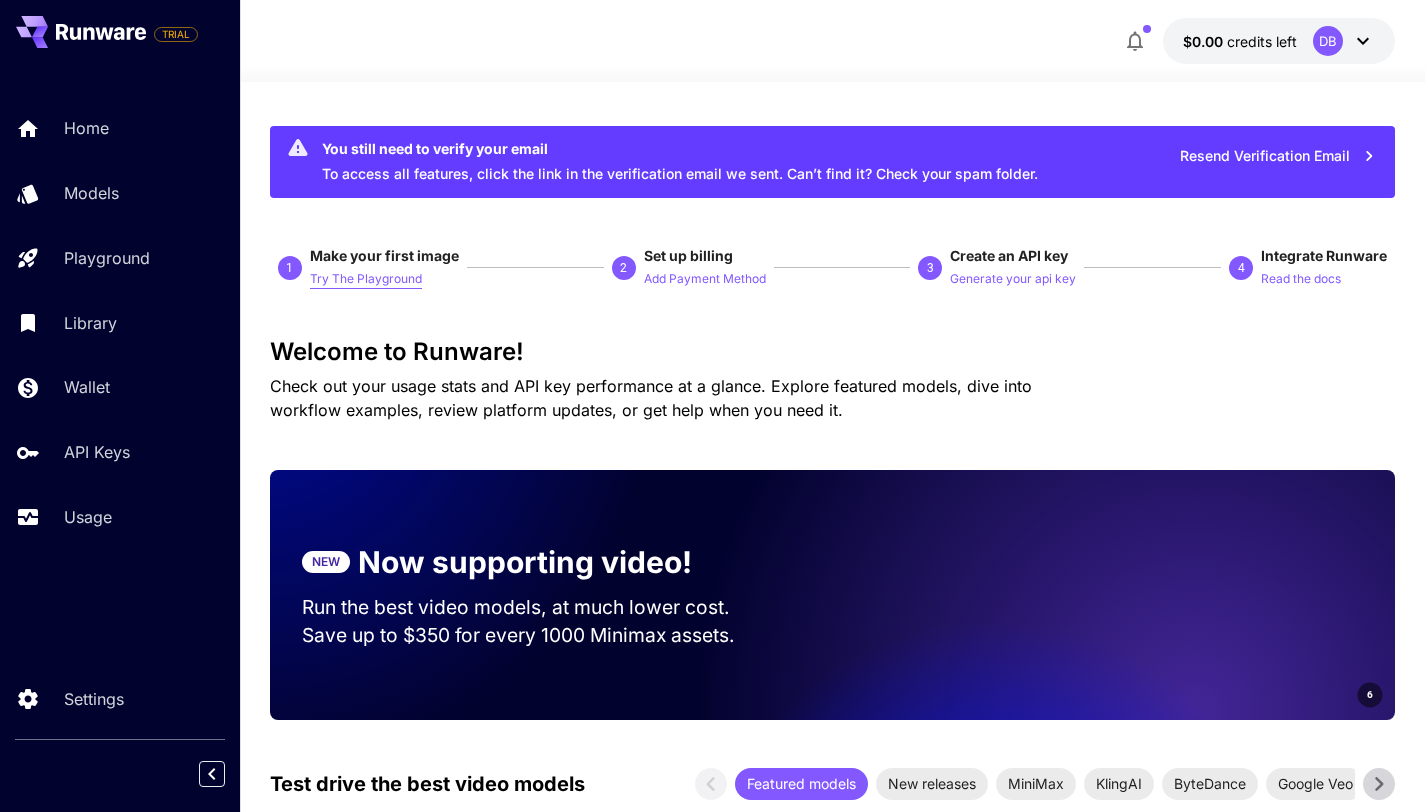 click on "Try The Playground" at bounding box center [366, 279] 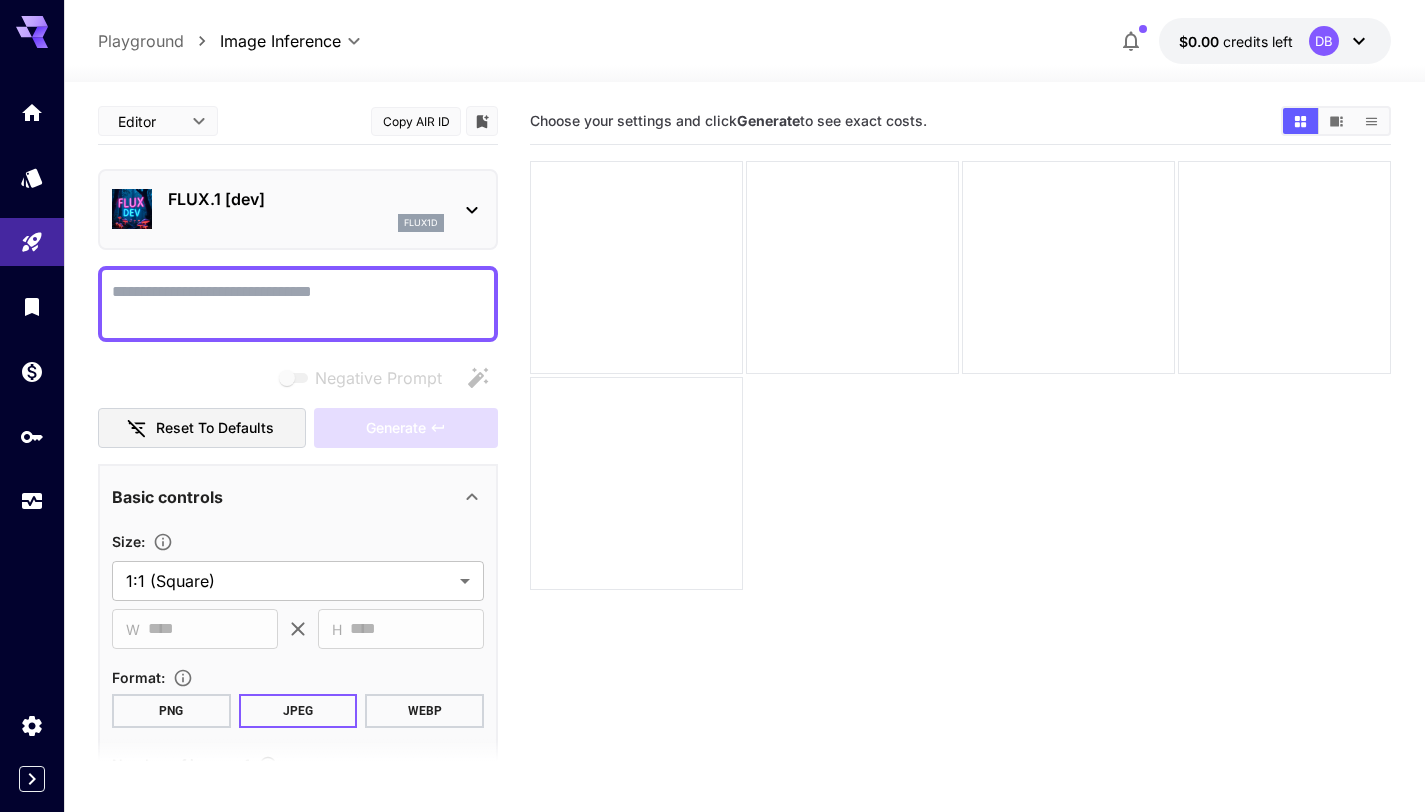 click on "Negative Prompt" at bounding box center (298, 304) 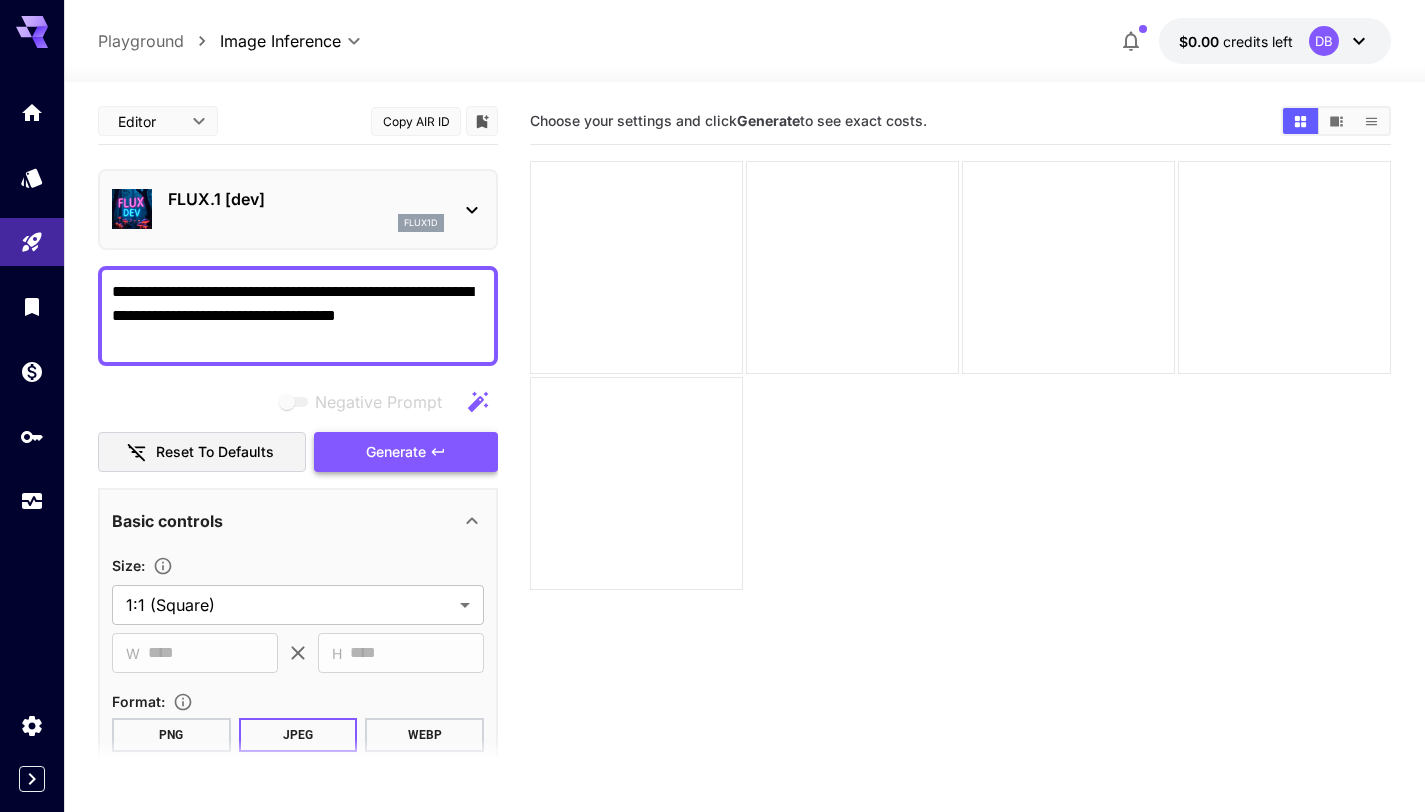 click on "Generate" at bounding box center [396, 452] 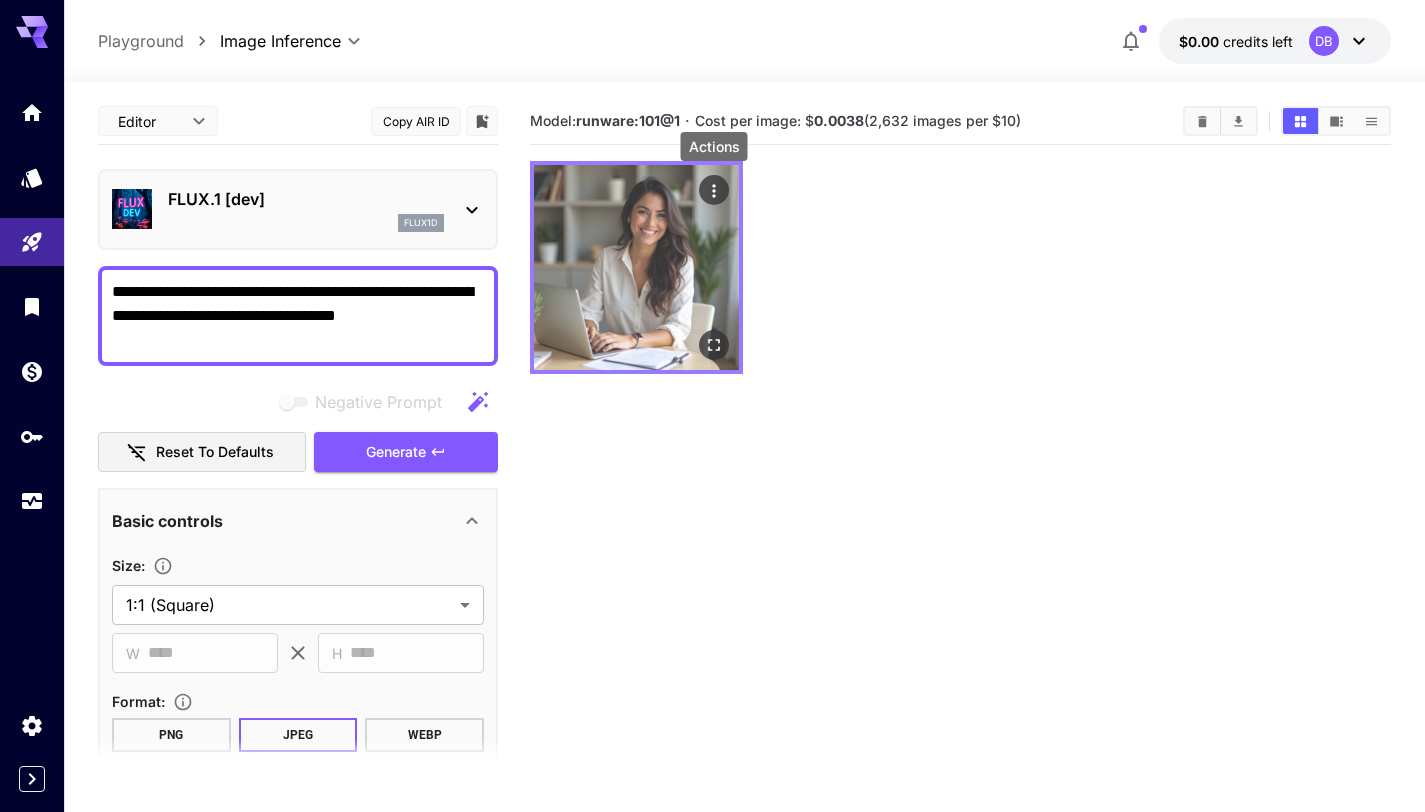 click 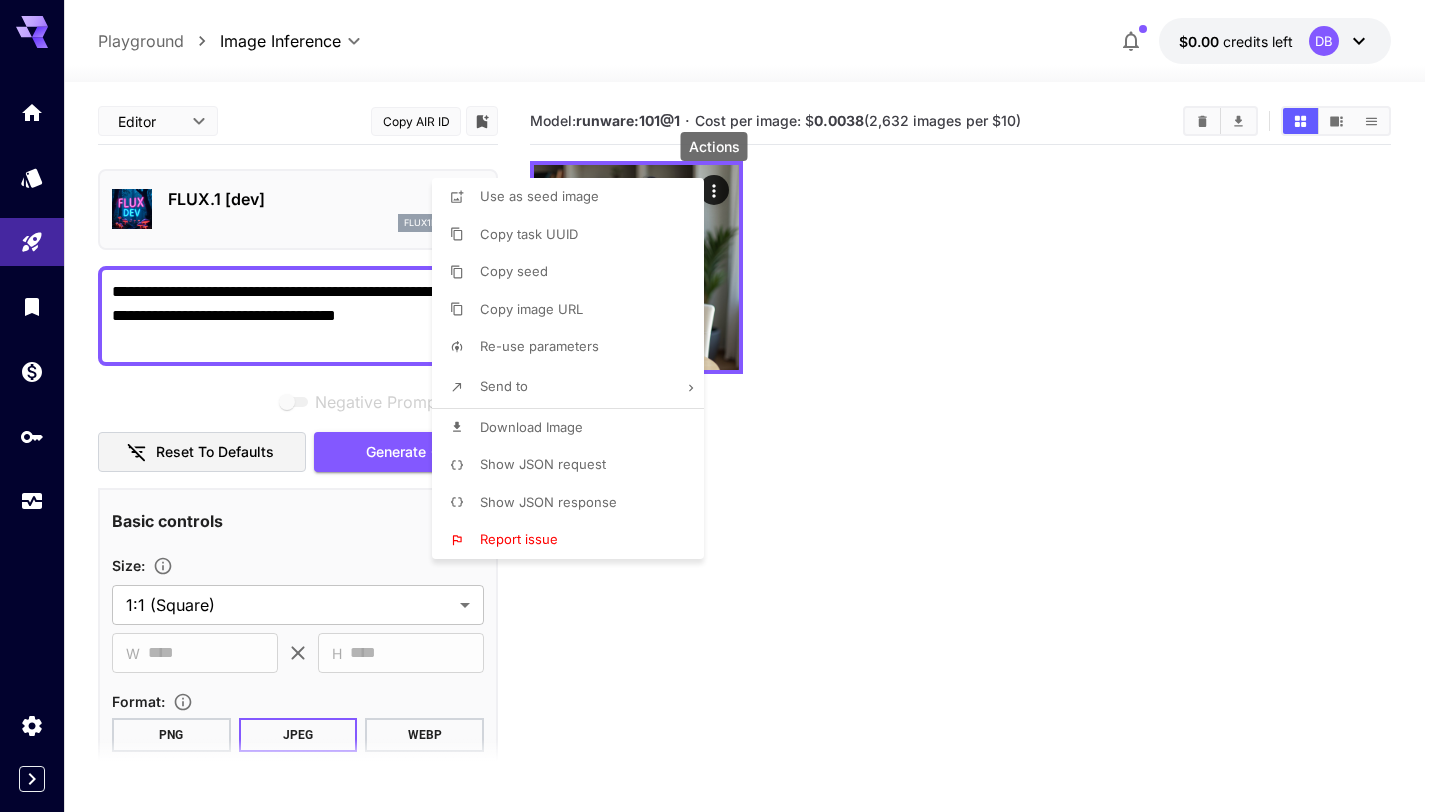 click on "Download Image" at bounding box center [574, 428] 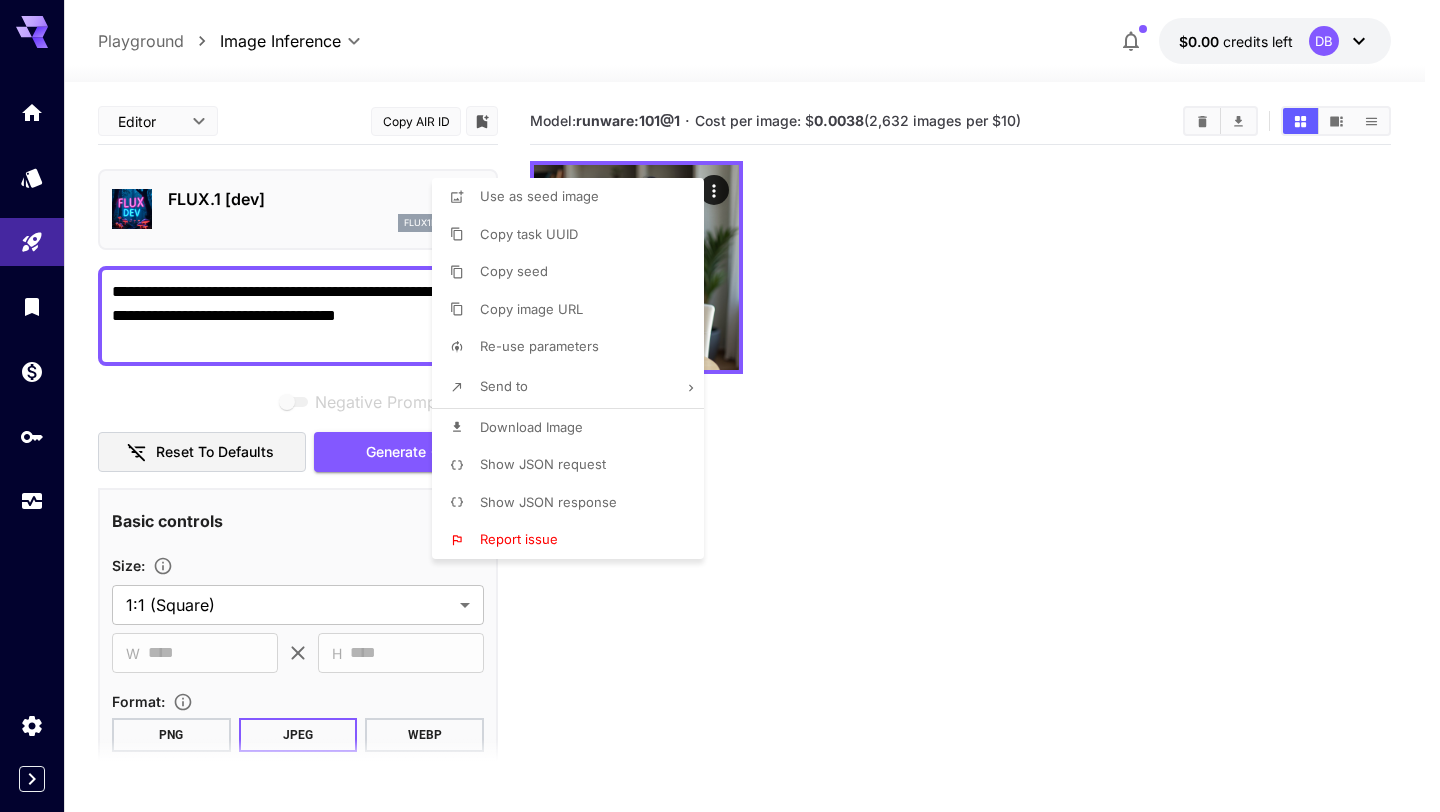 click at bounding box center [720, 406] 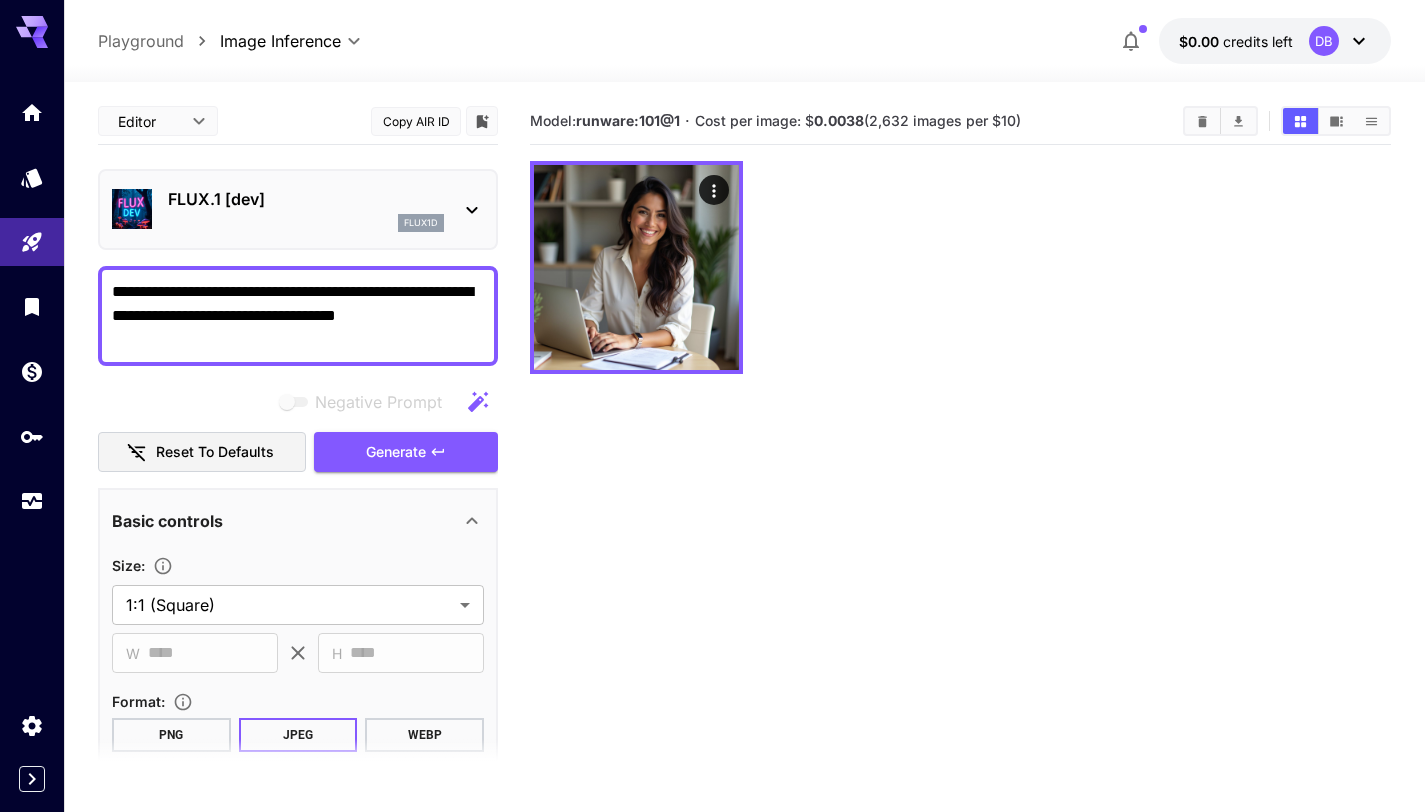 click on "Use as seed image Copy task UUID Copy seed Copy image URL Re-use parameters Send to Download Image Show JSON request Show JSON response Report issue" at bounding box center (152, 406) 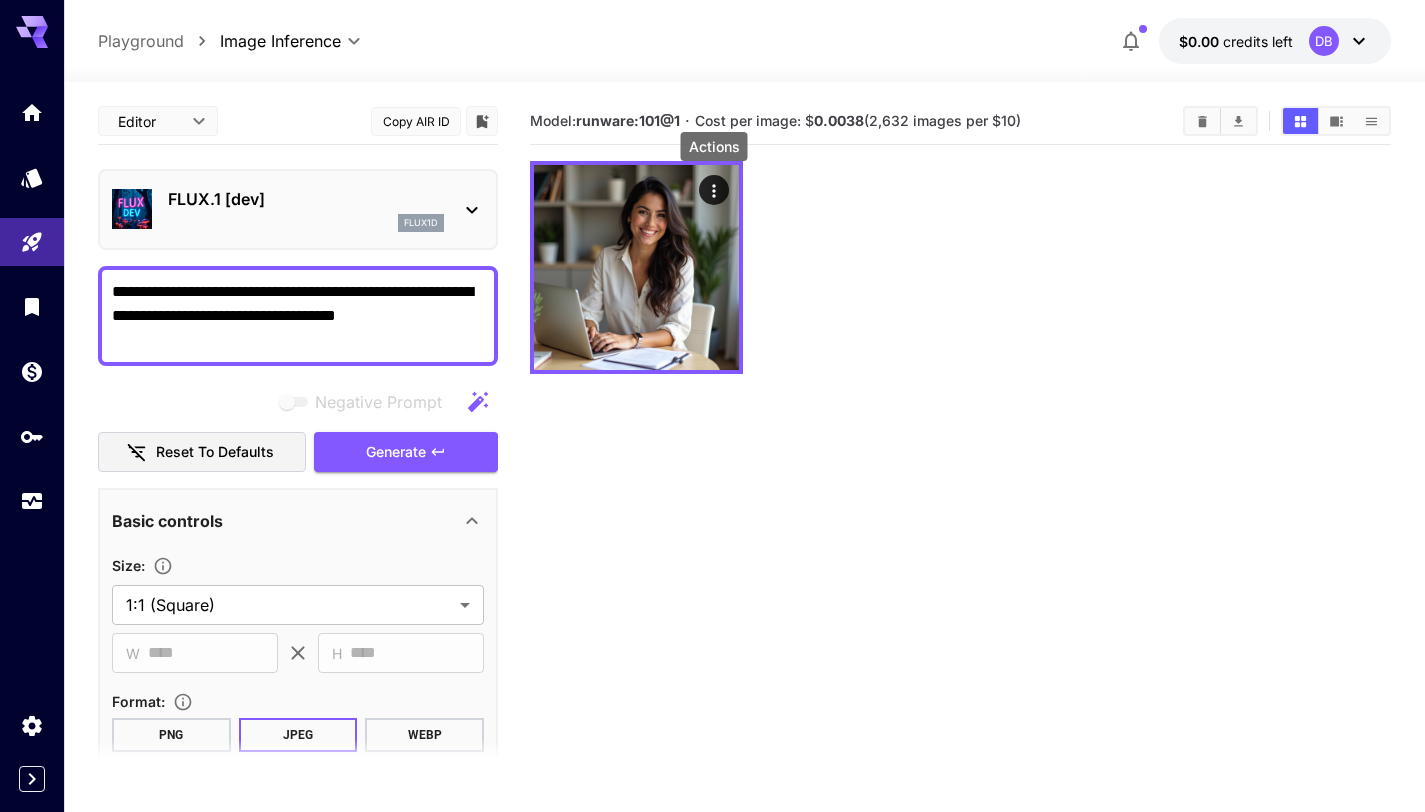 click on "**********" at bounding box center [298, 316] 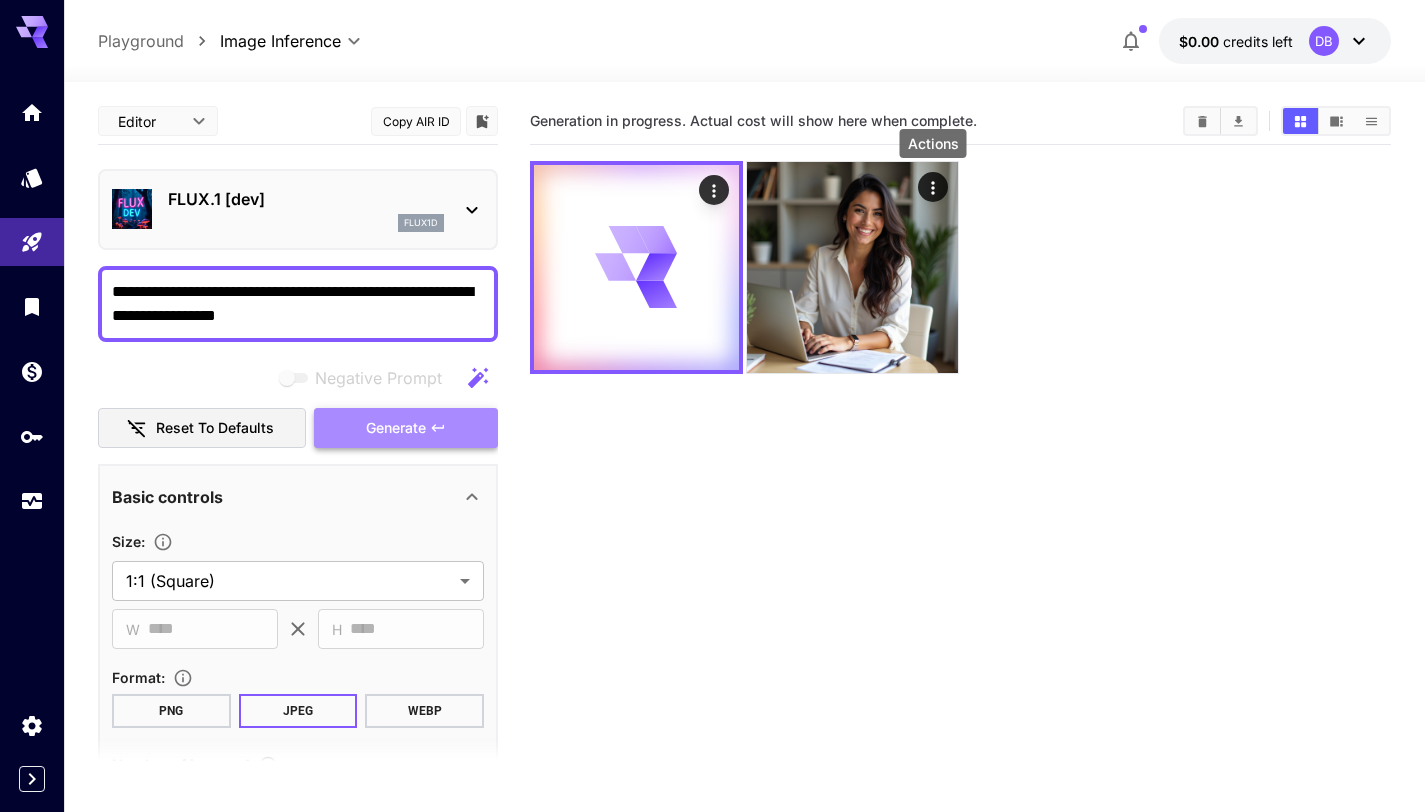 click on "Generate" at bounding box center (396, 428) 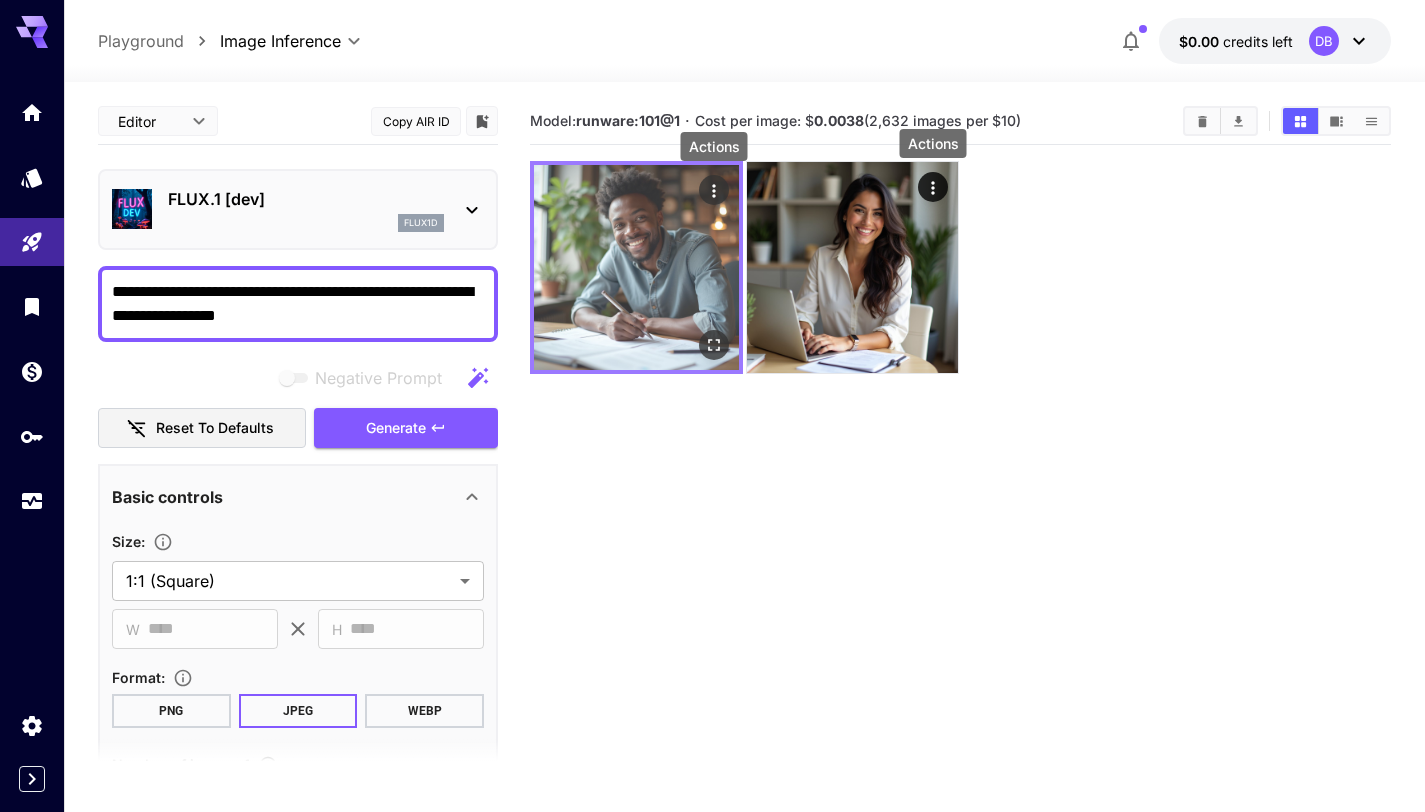 click 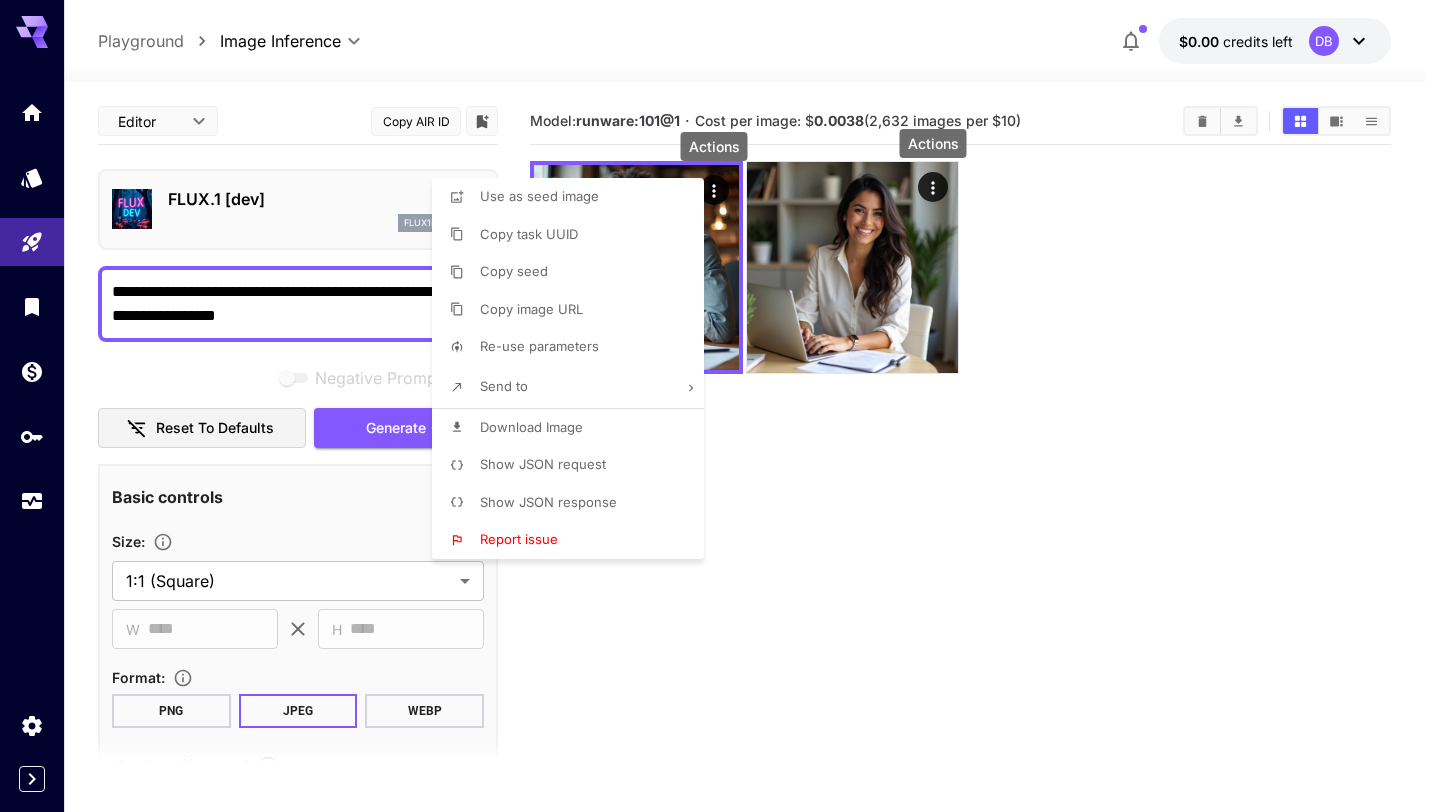 click on "Download Image" at bounding box center (574, 428) 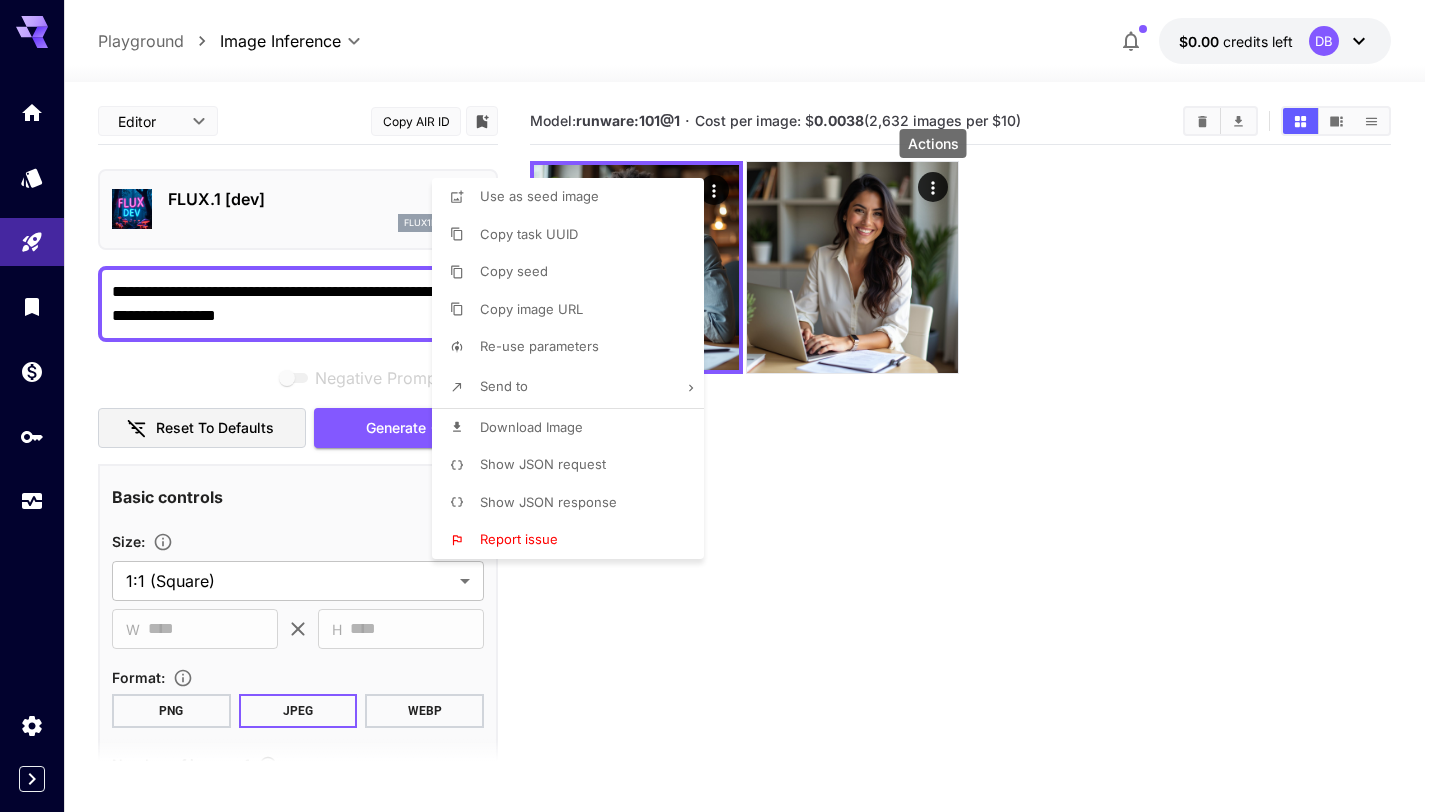 click at bounding box center (720, 406) 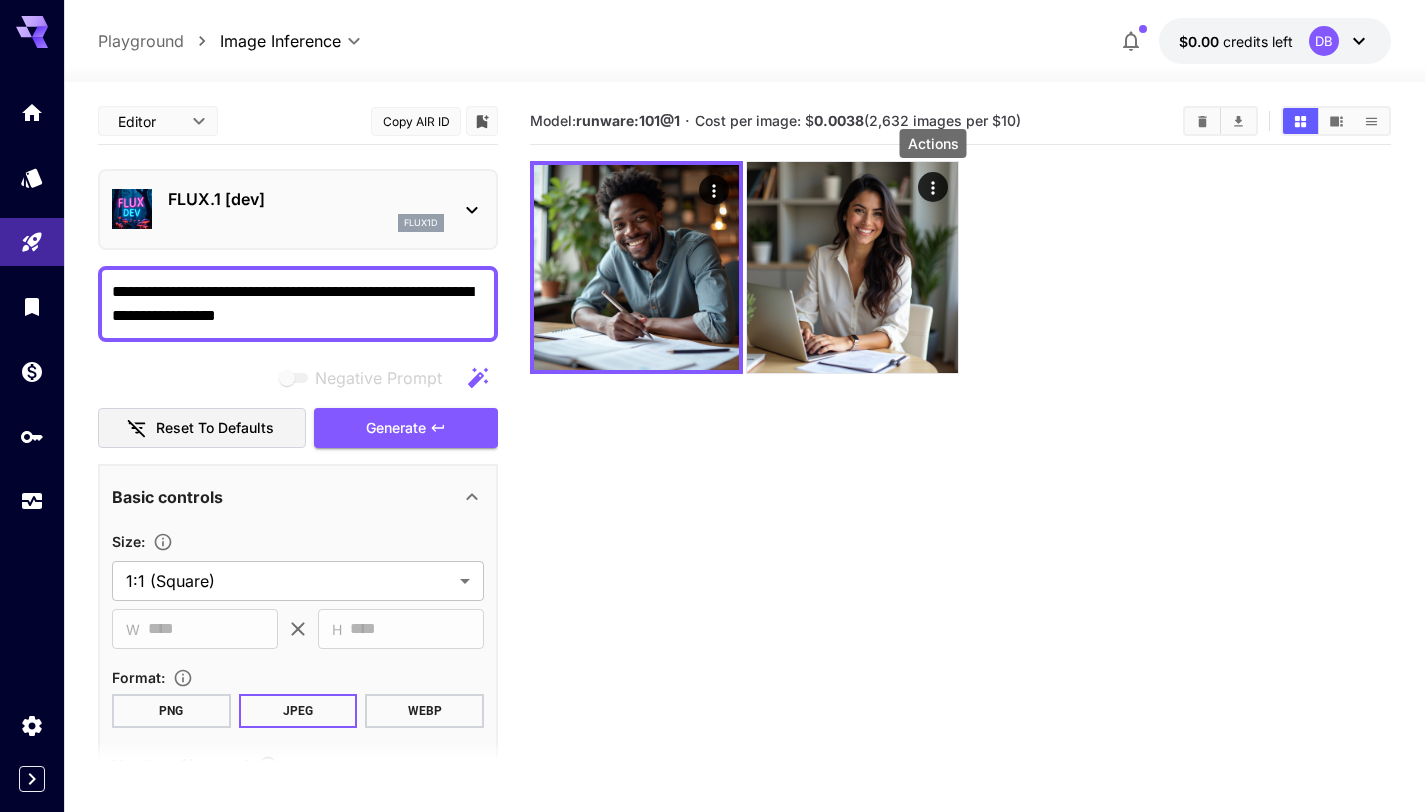 click on "**********" at bounding box center [298, 304] 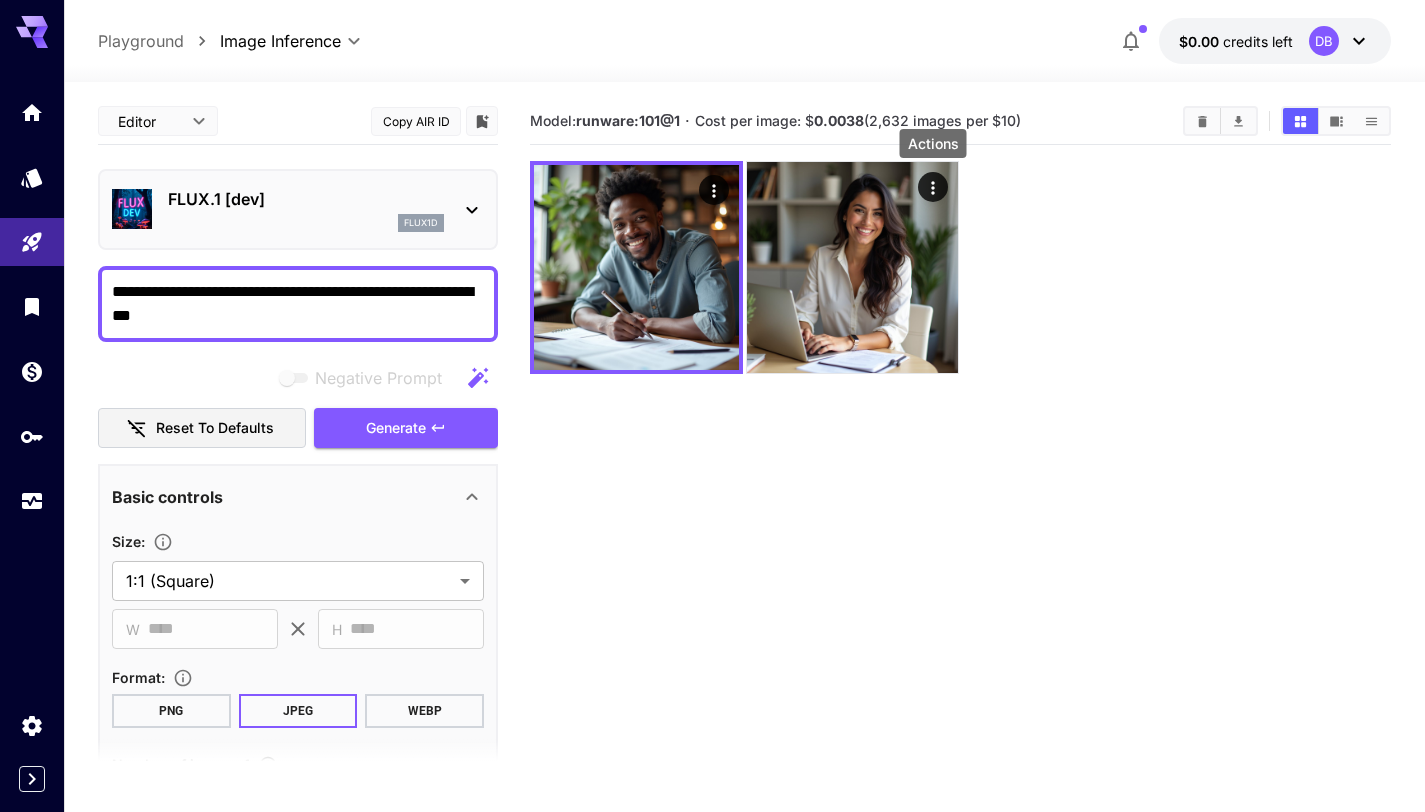 click on "**********" at bounding box center [298, 304] 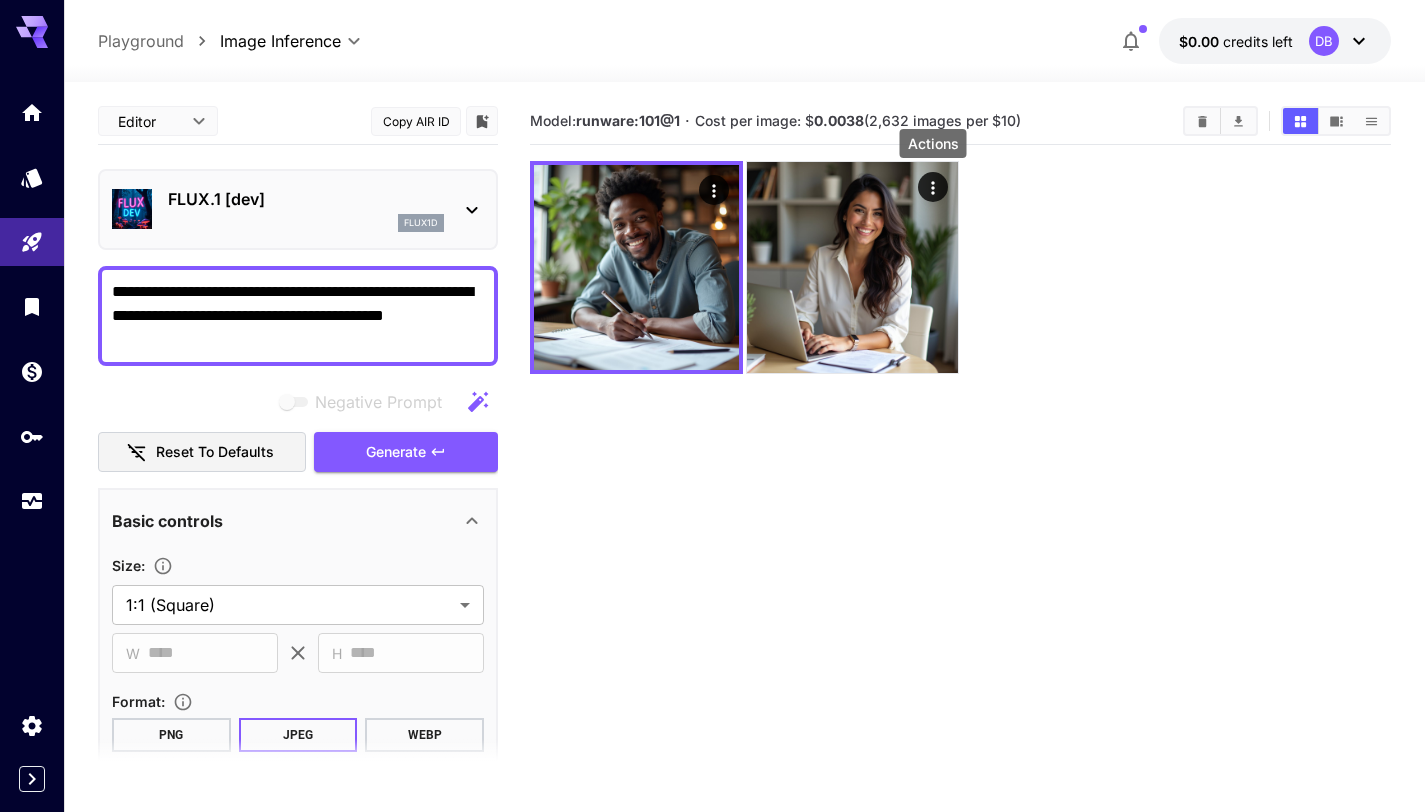 drag, startPoint x: 285, startPoint y: 313, endPoint x: 252, endPoint y: 315, distance: 33.06055 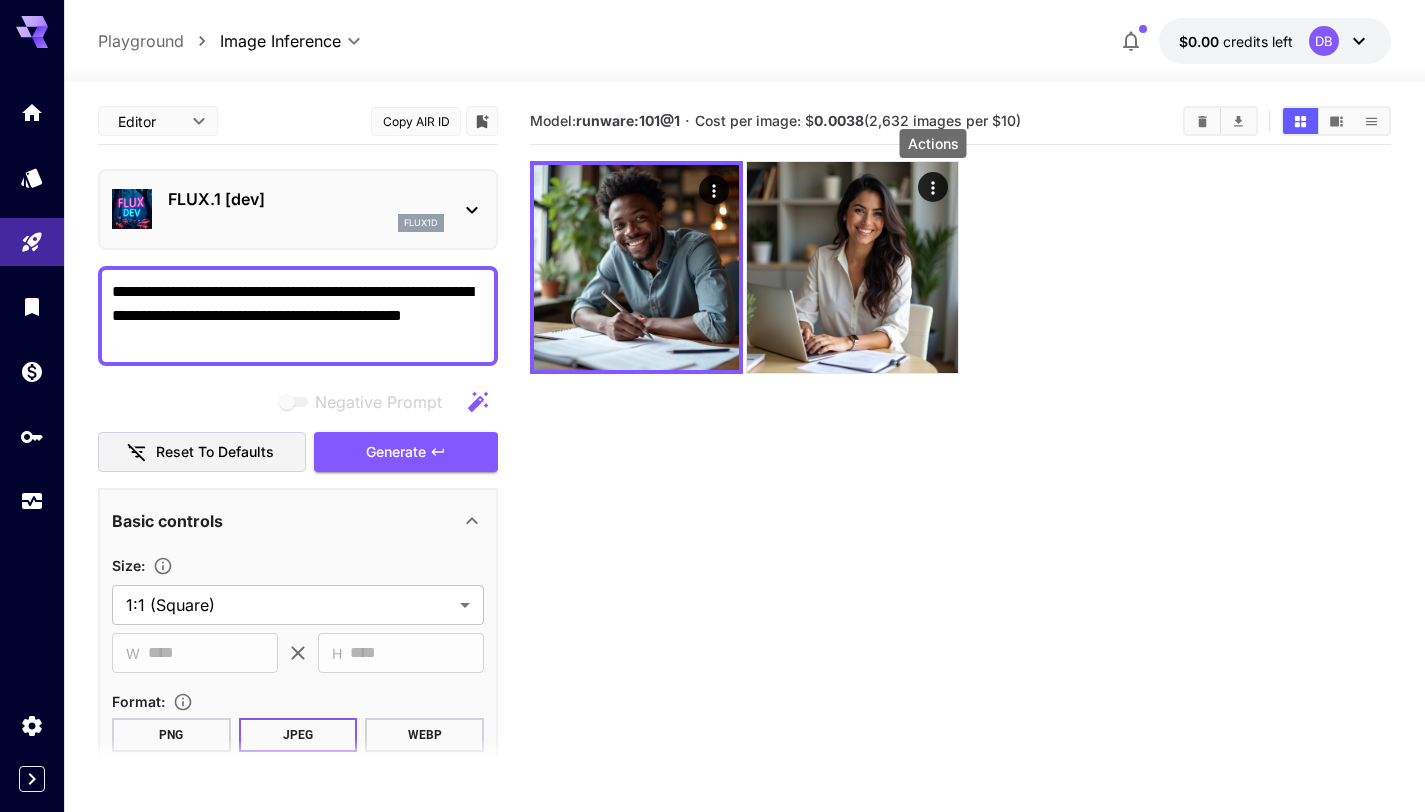 click on "**********" at bounding box center [298, 316] 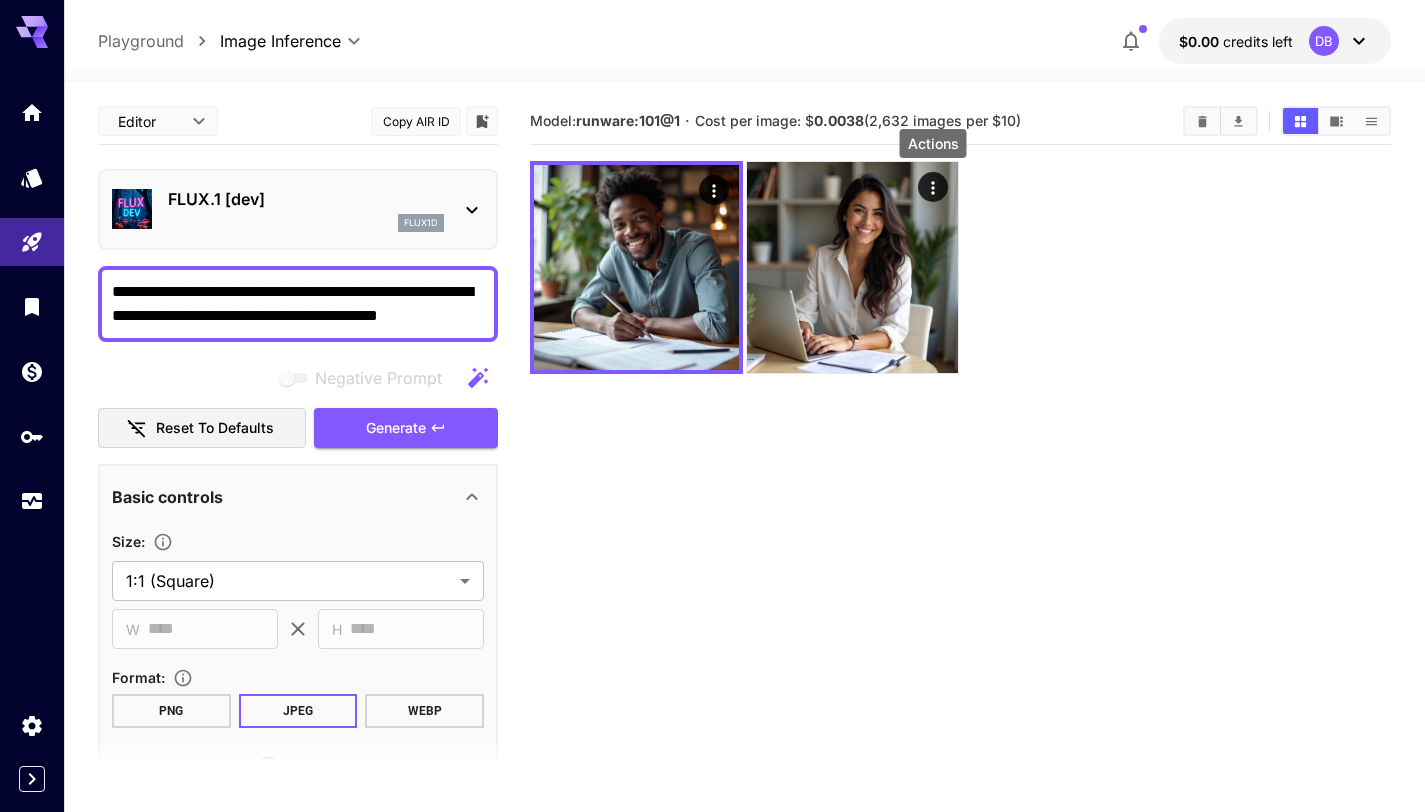 click on "**********" at bounding box center [298, 304] 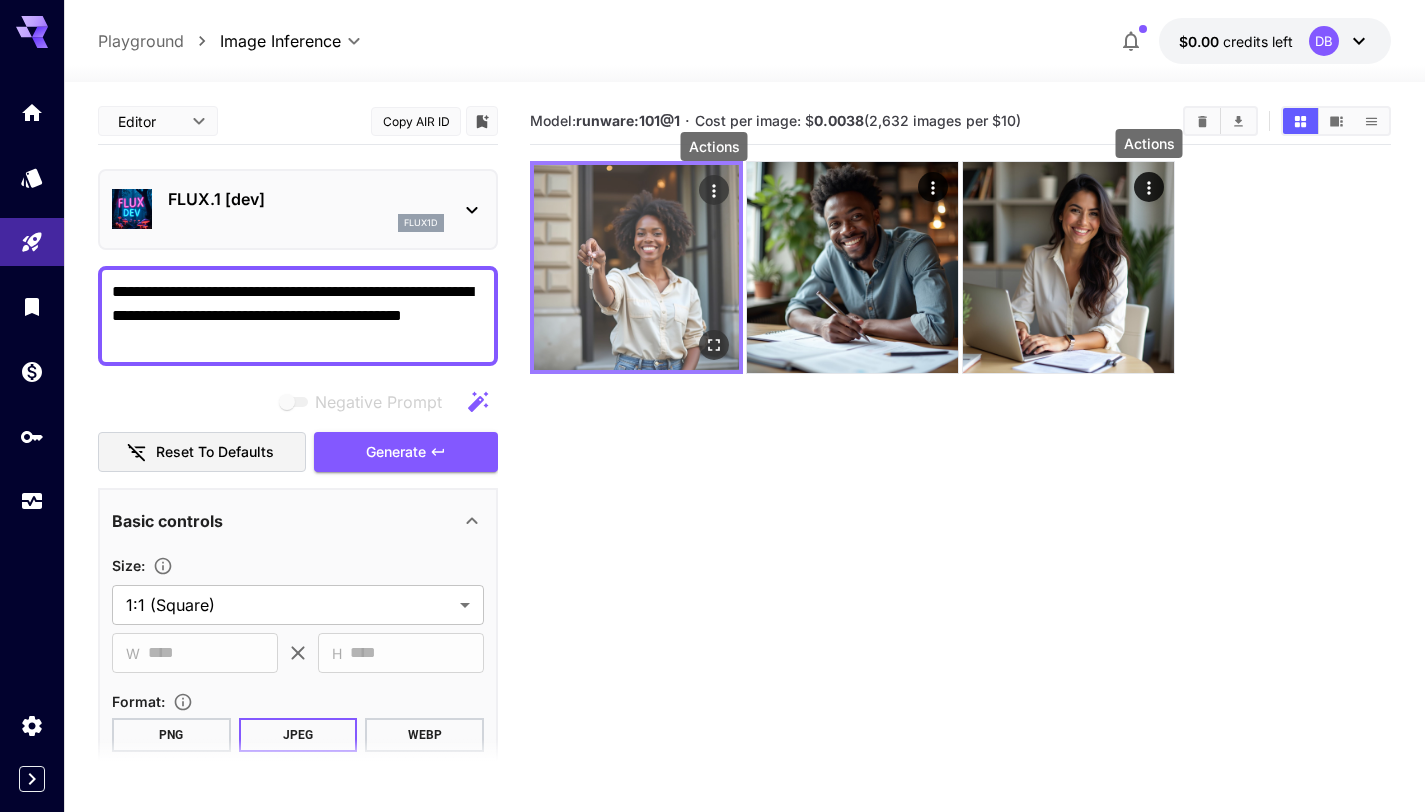 click 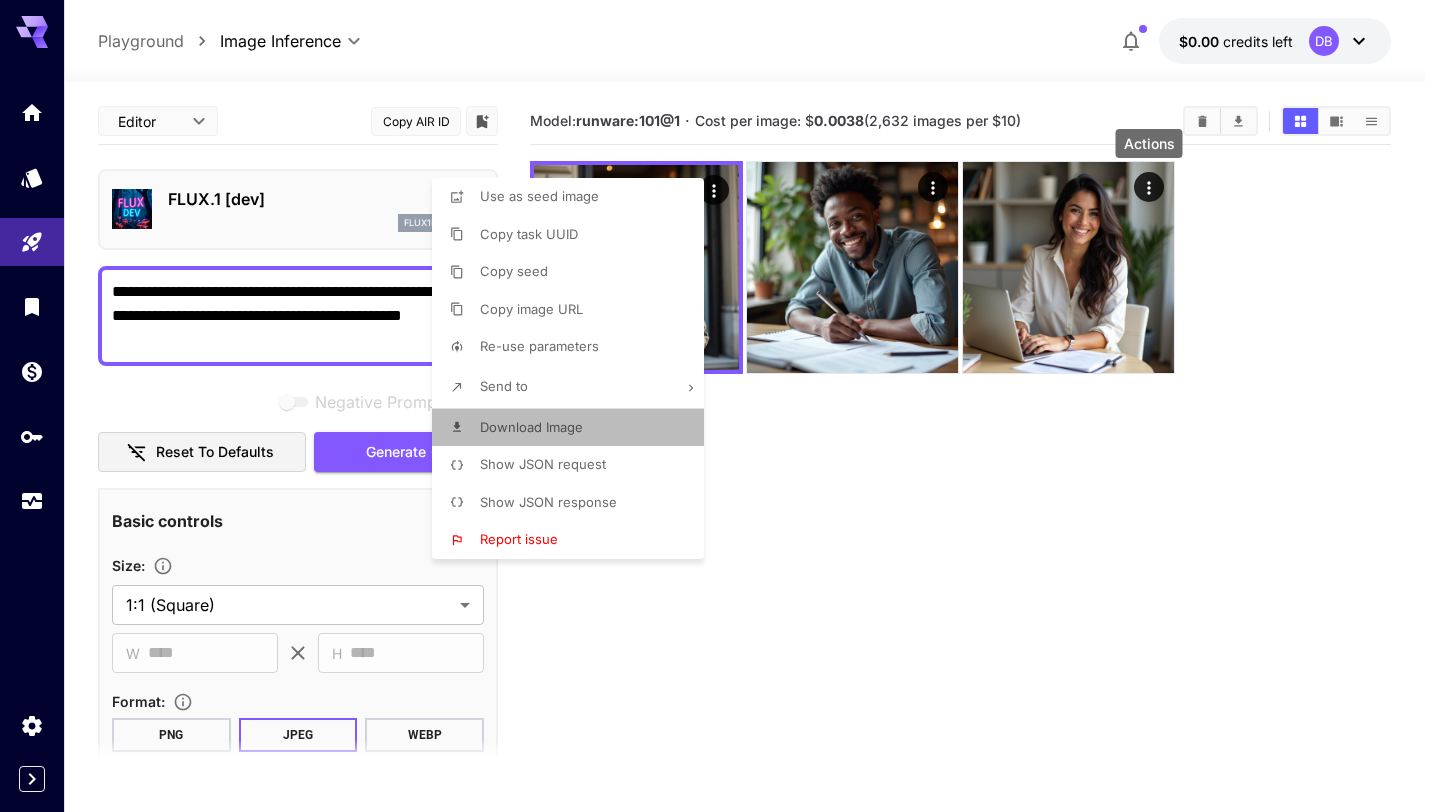 click on "Download Image" at bounding box center (574, 428) 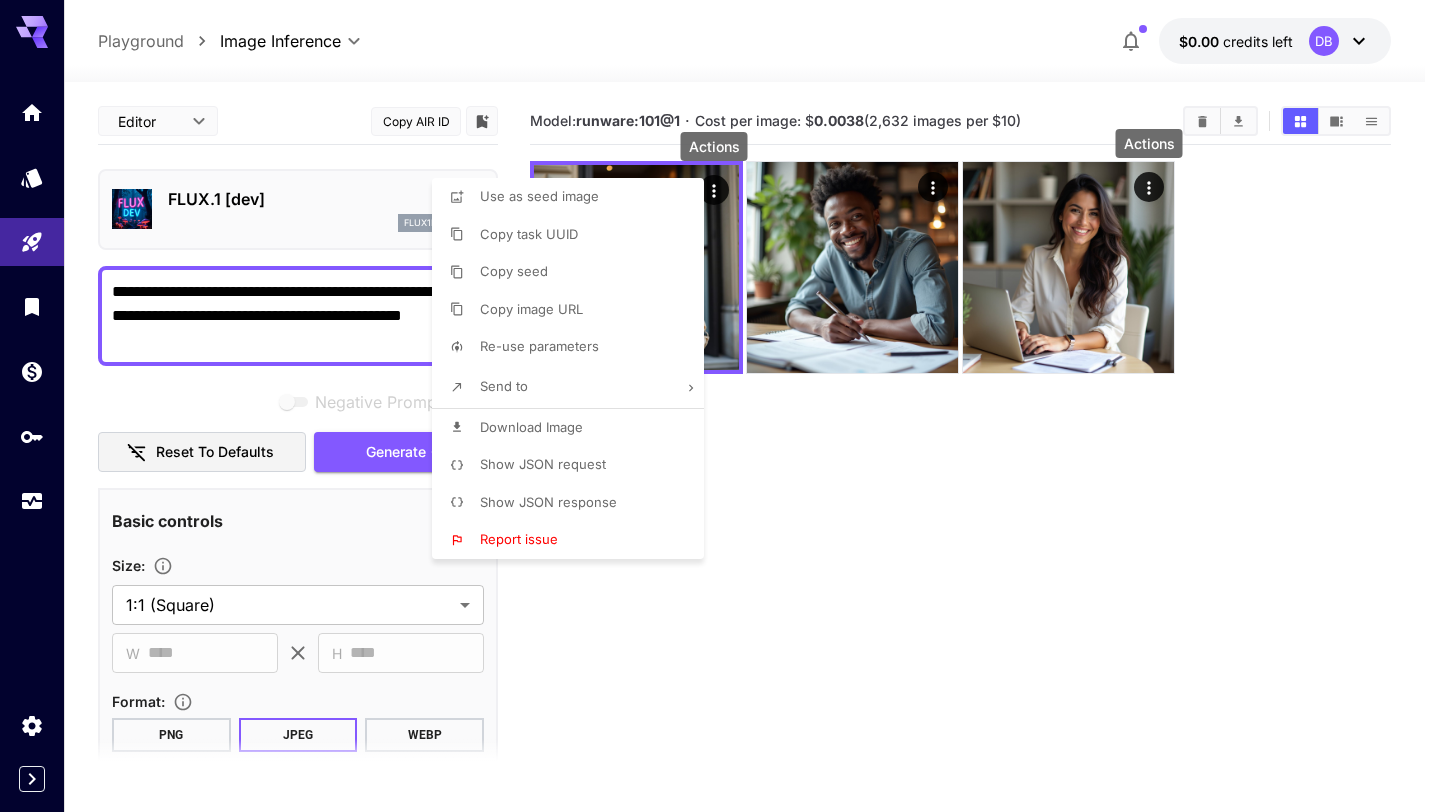 click at bounding box center [720, 406] 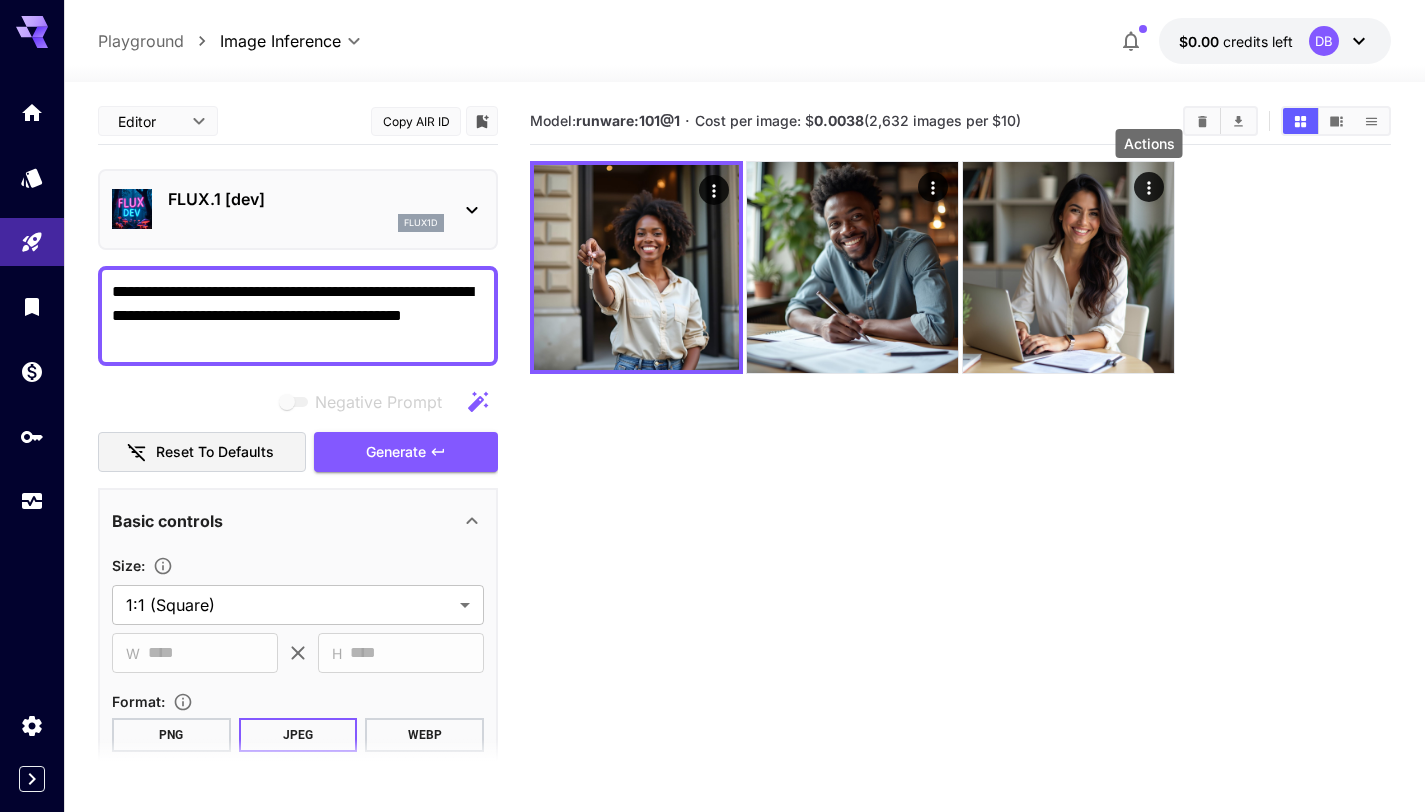 click on "**********" at bounding box center (298, 316) 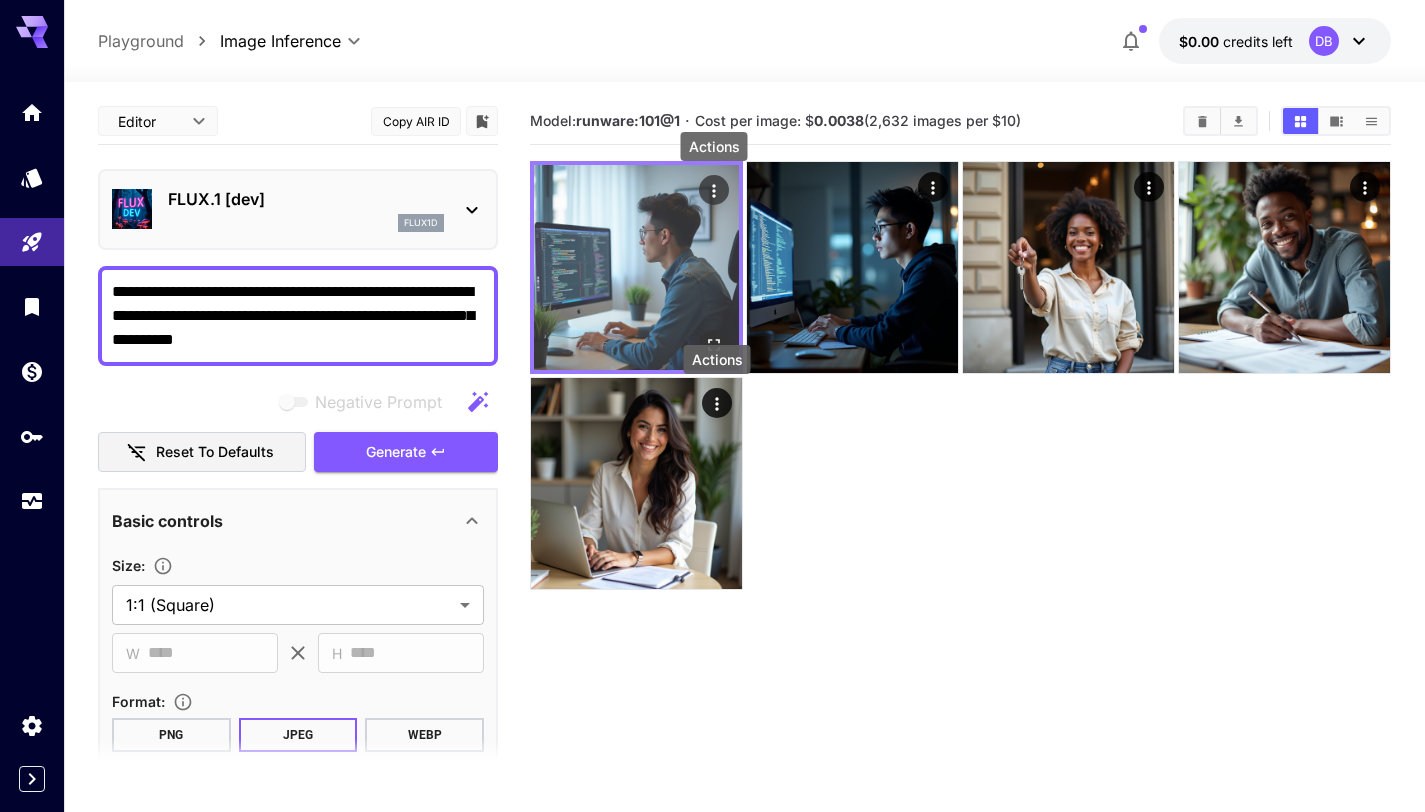 click 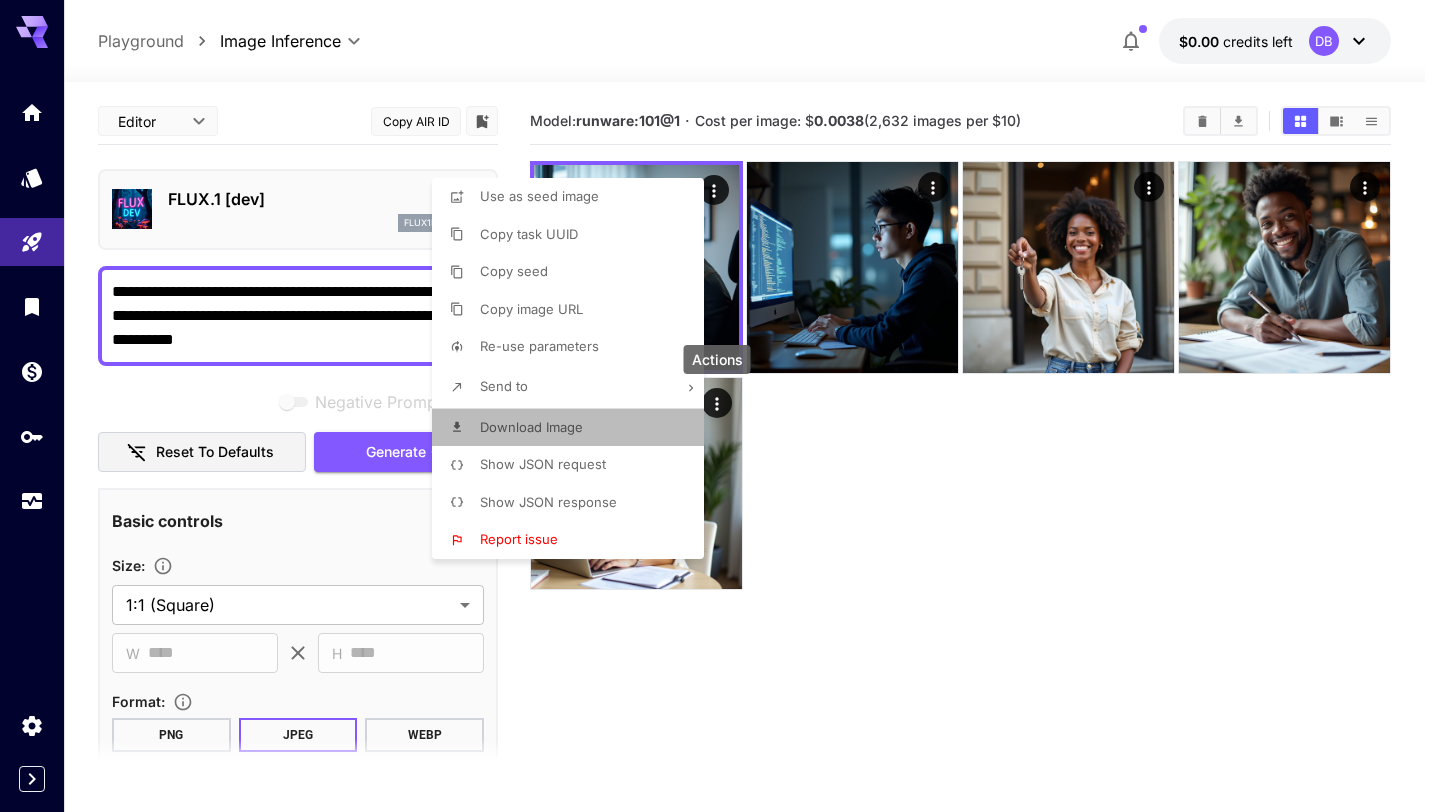 click on "Download Image" at bounding box center [531, 427] 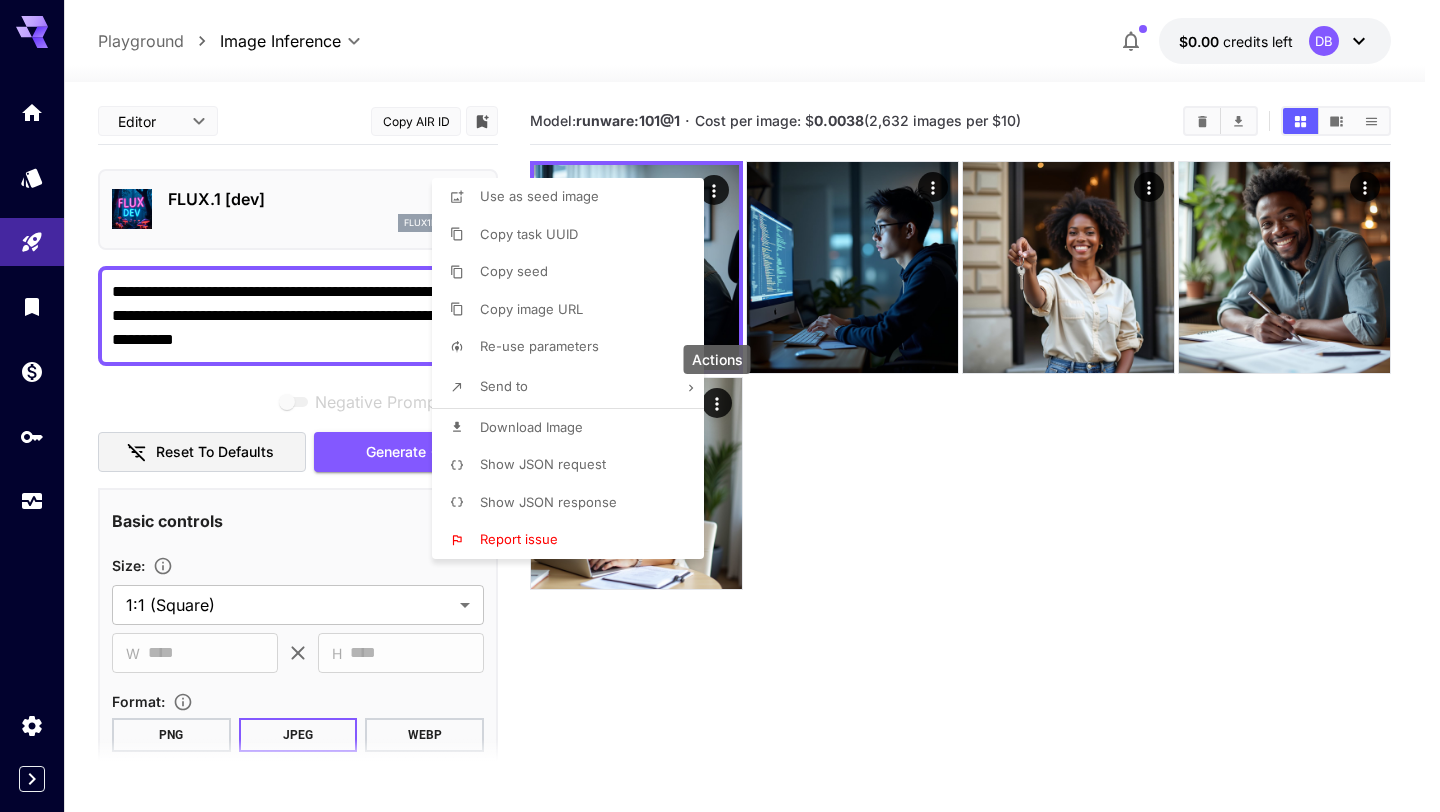 click at bounding box center (720, 406) 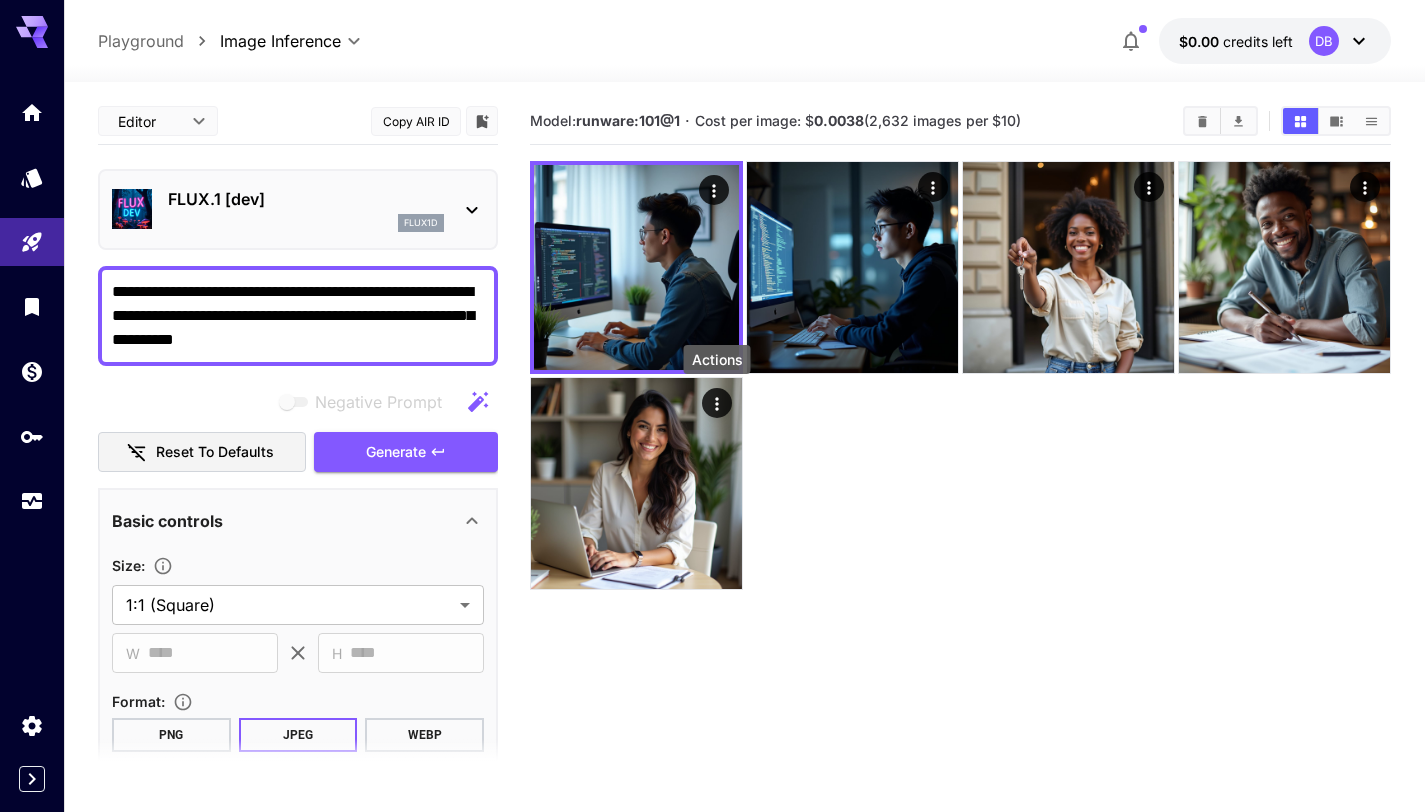 click on "**********" at bounding box center (298, 316) 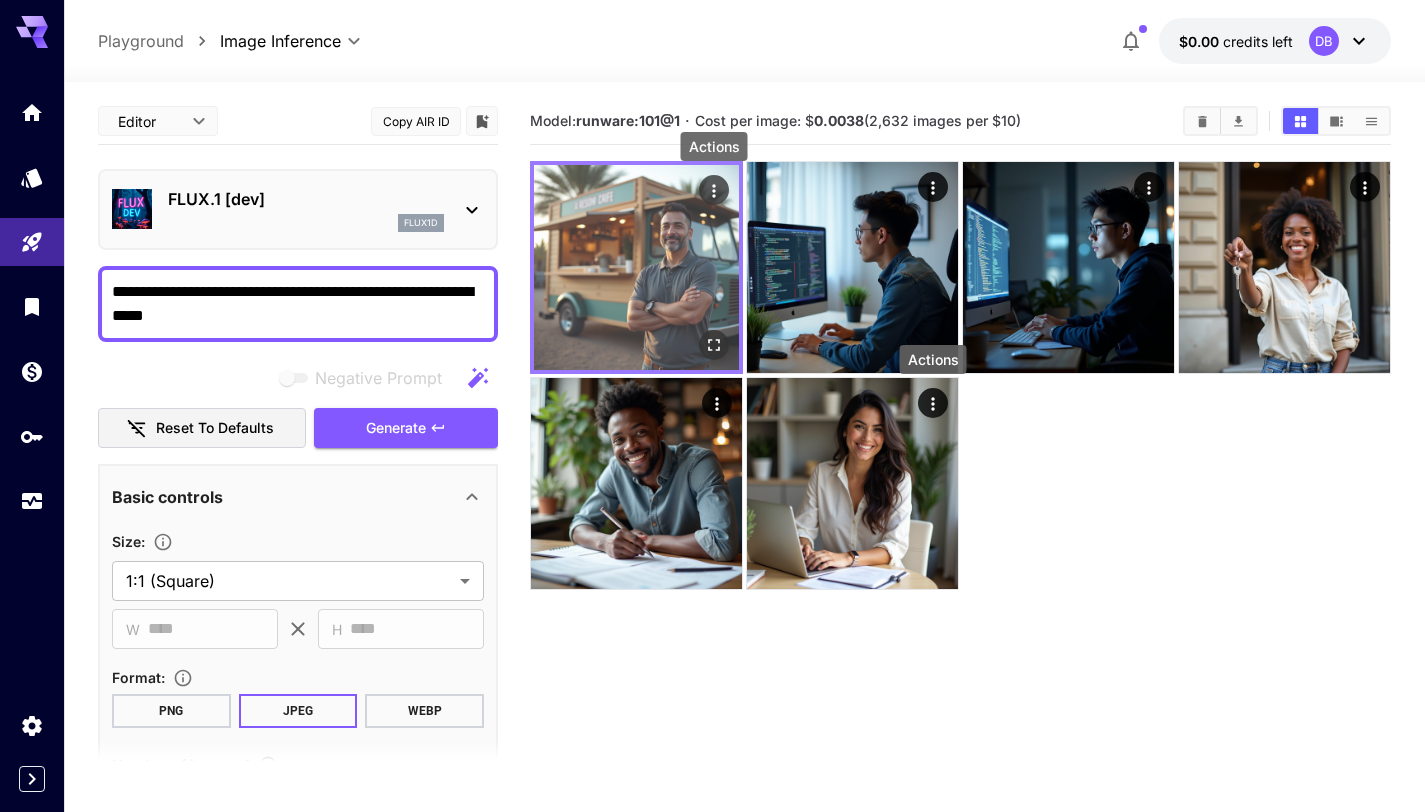 click 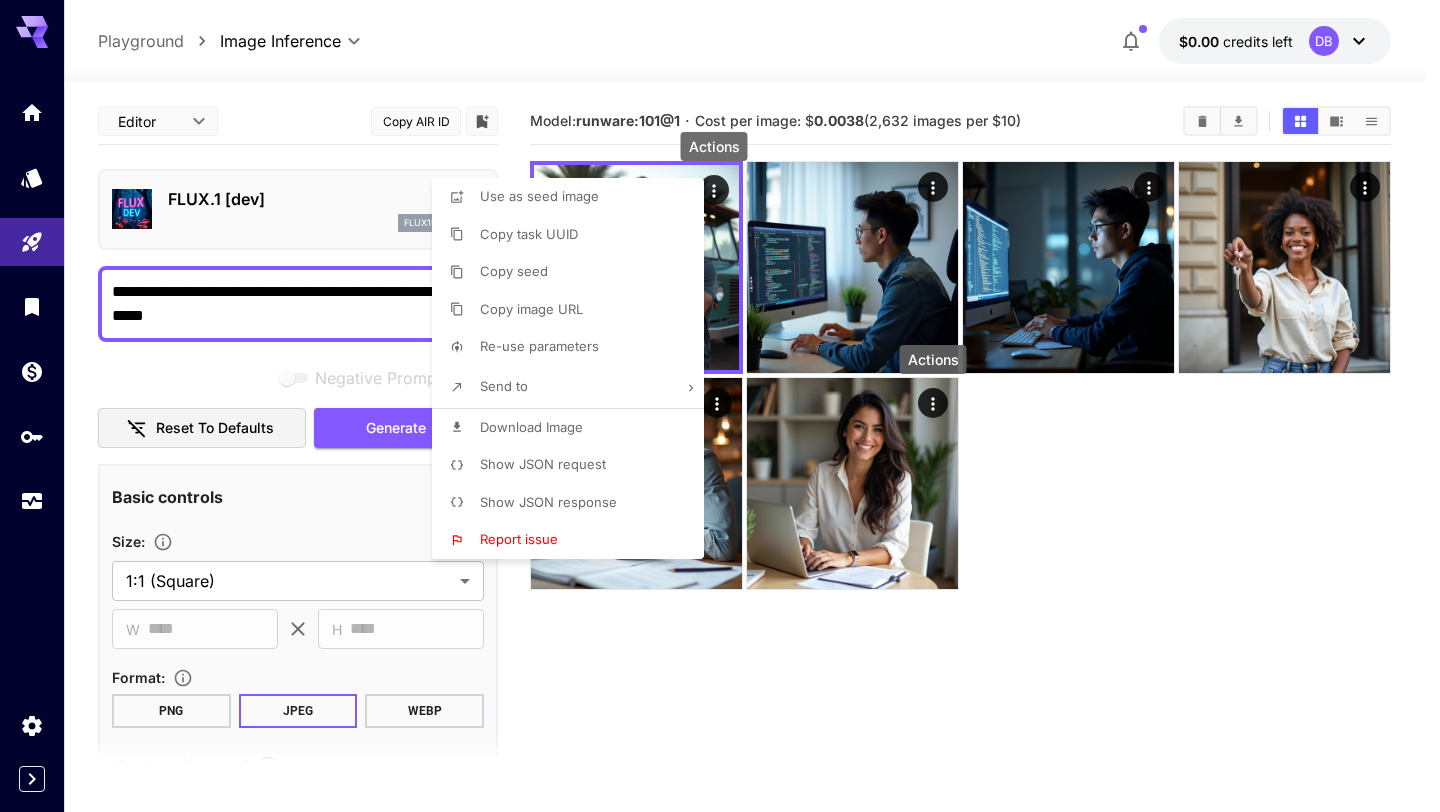 click on "Download Image" at bounding box center [531, 427] 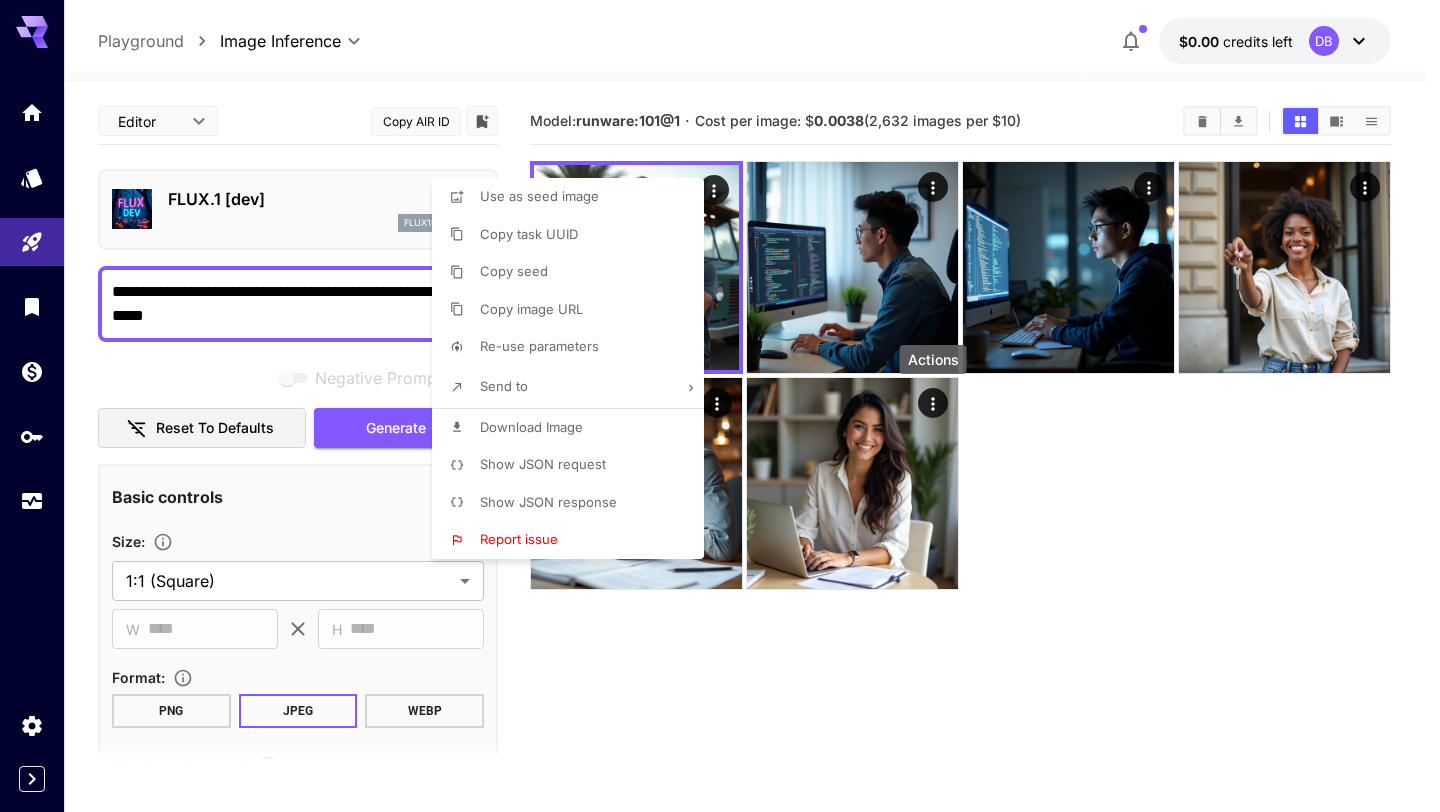 click at bounding box center [720, 406] 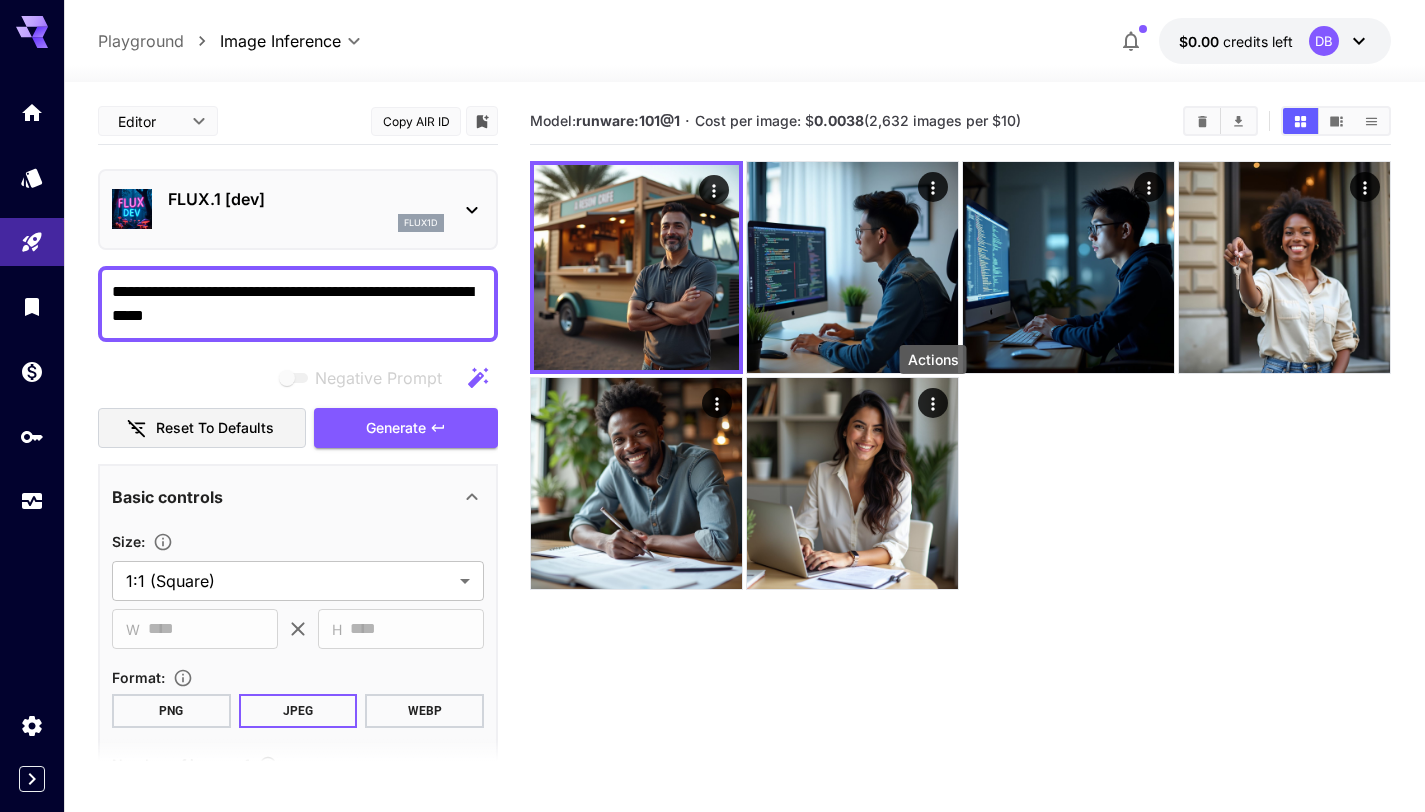 click on "**********" at bounding box center [298, 304] 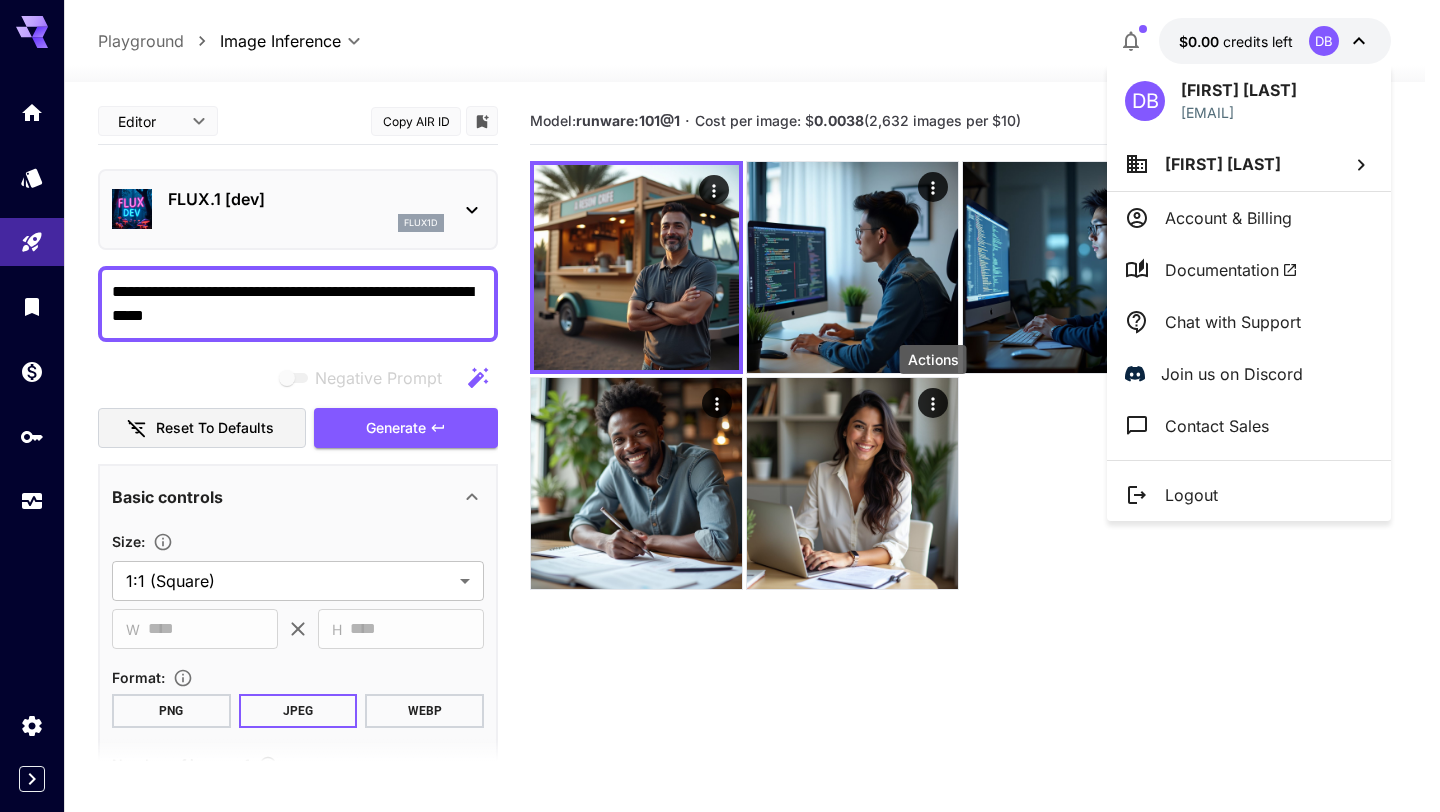 click at bounding box center (720, 406) 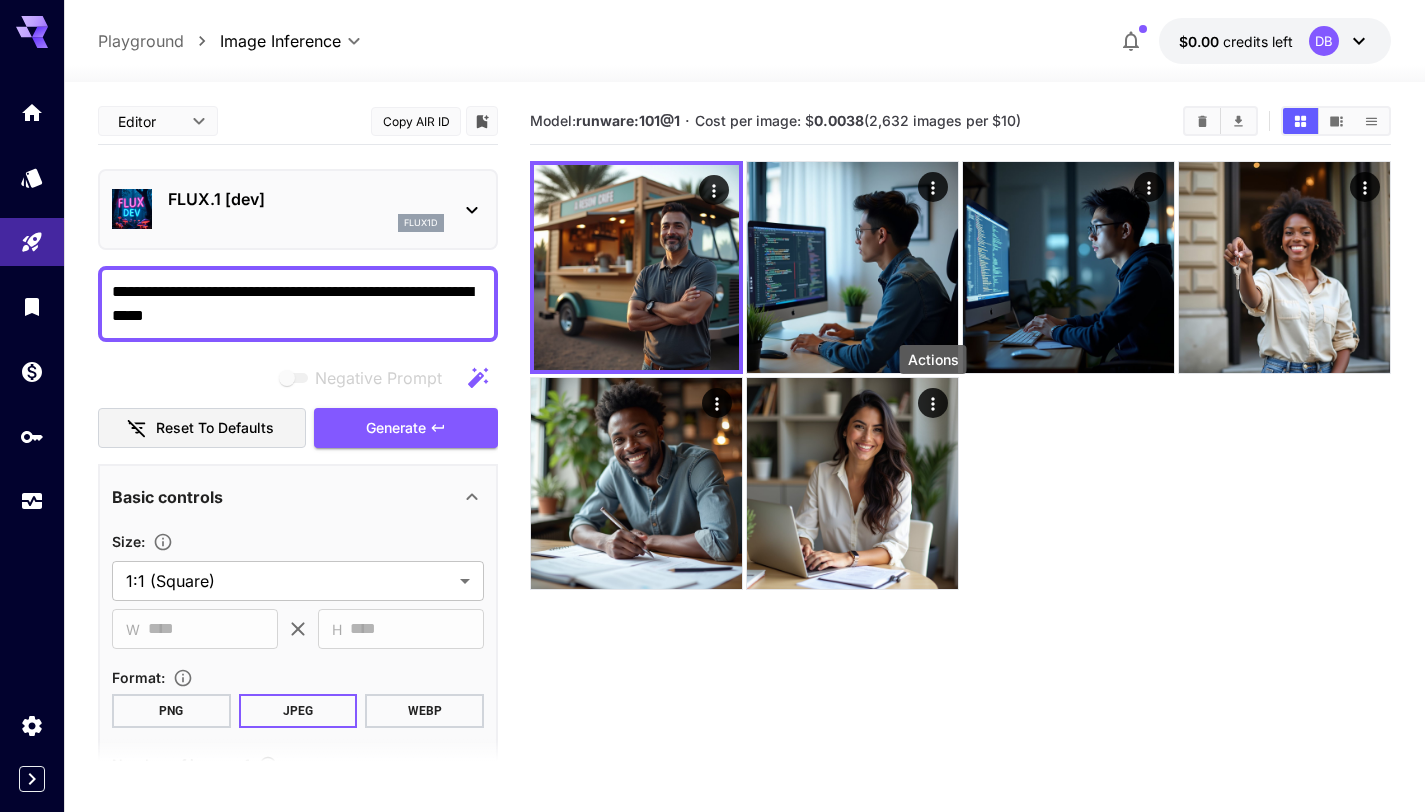 click on "**********" at bounding box center [298, 304] 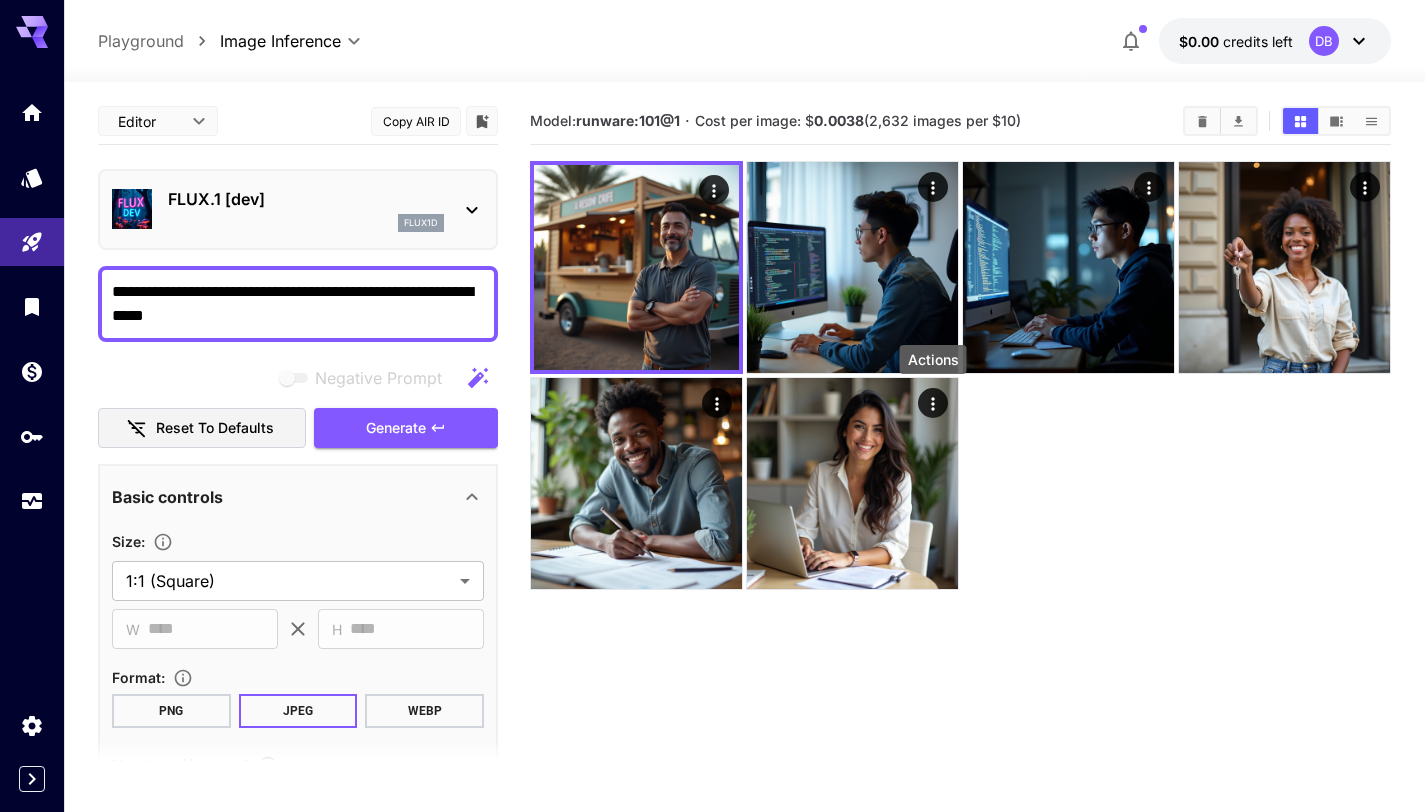 drag, startPoint x: 270, startPoint y: 312, endPoint x: 86, endPoint y: 290, distance: 185.31055 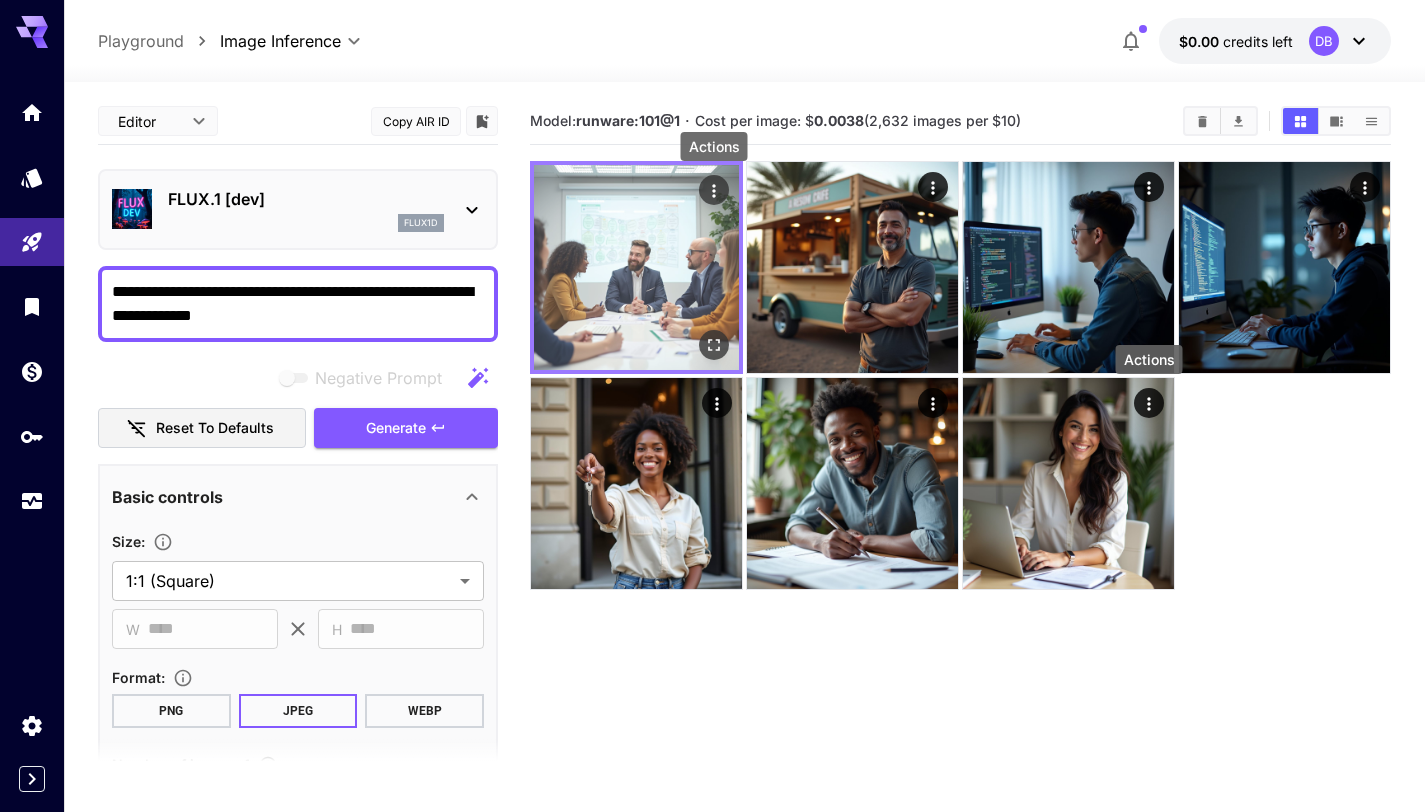 click 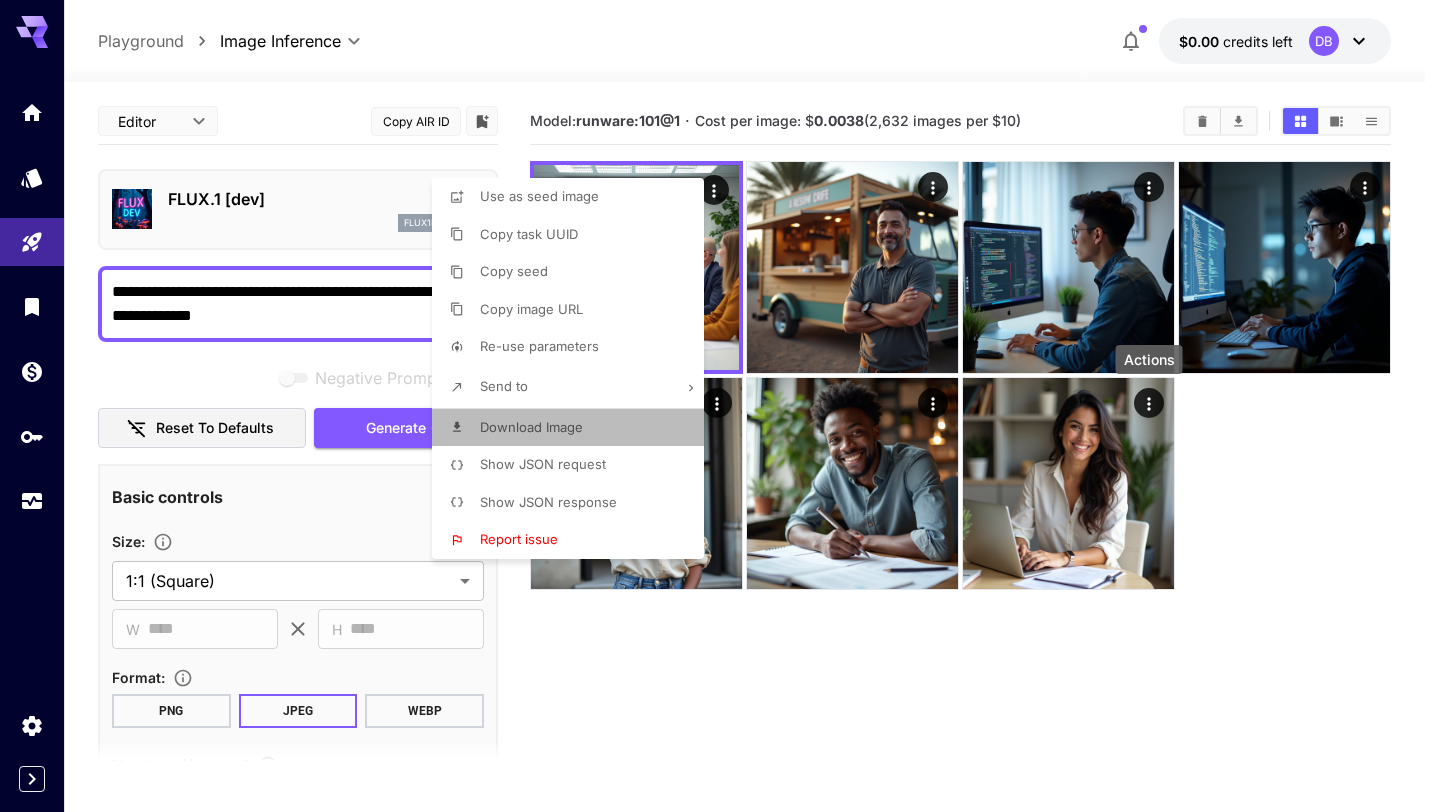 click on "Download Image" at bounding box center [531, 427] 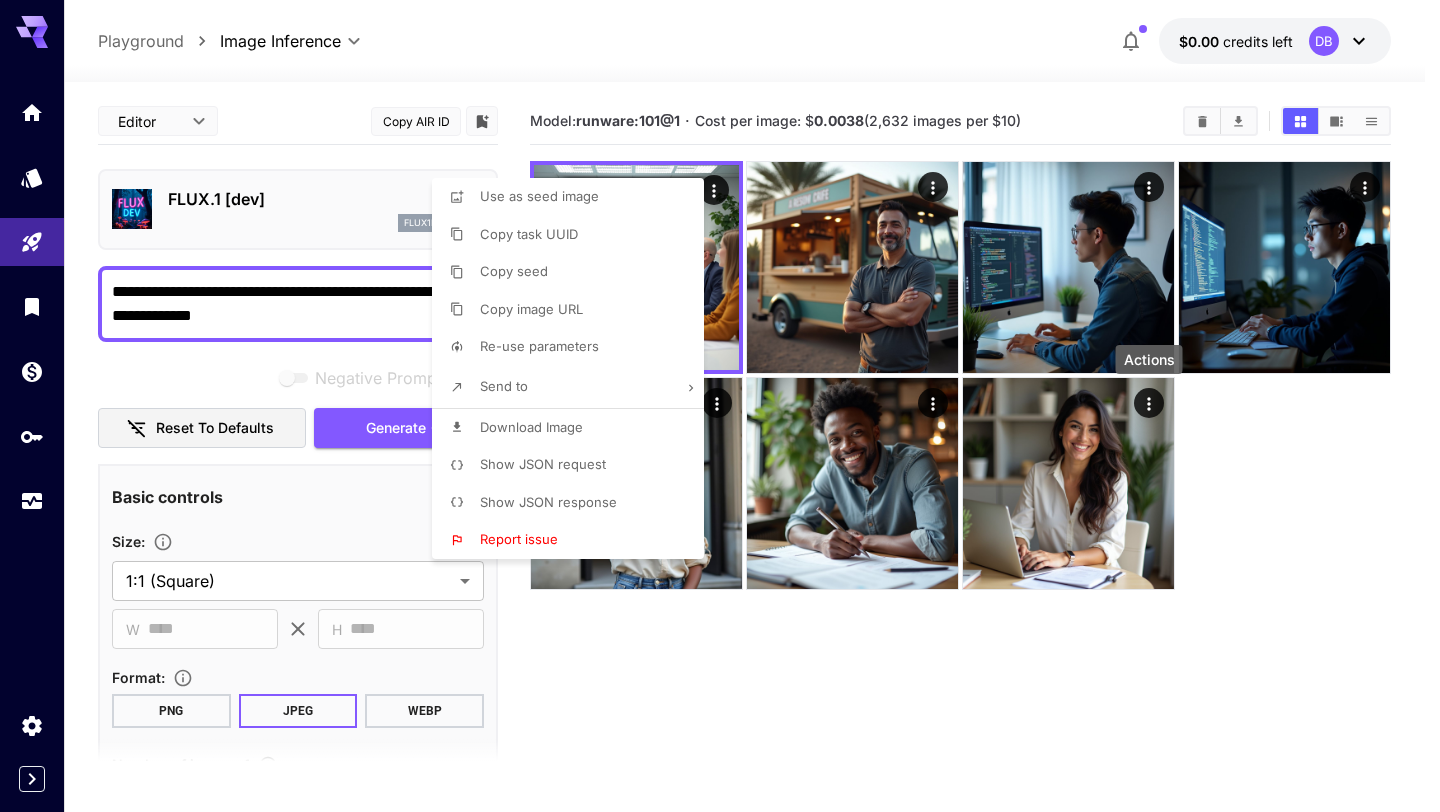 click at bounding box center [720, 406] 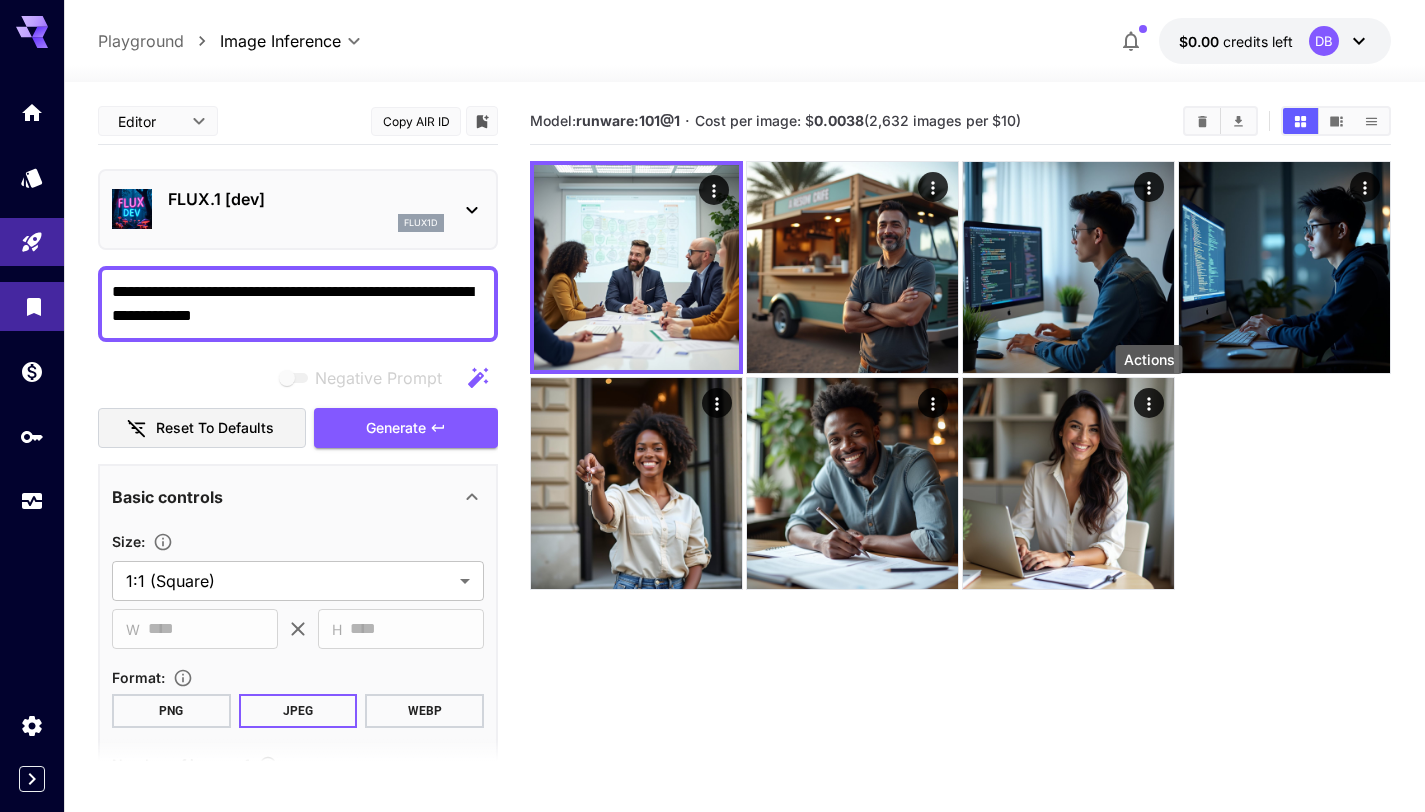 drag, startPoint x: 297, startPoint y: 306, endPoint x: 56, endPoint y: 283, distance: 242.09502 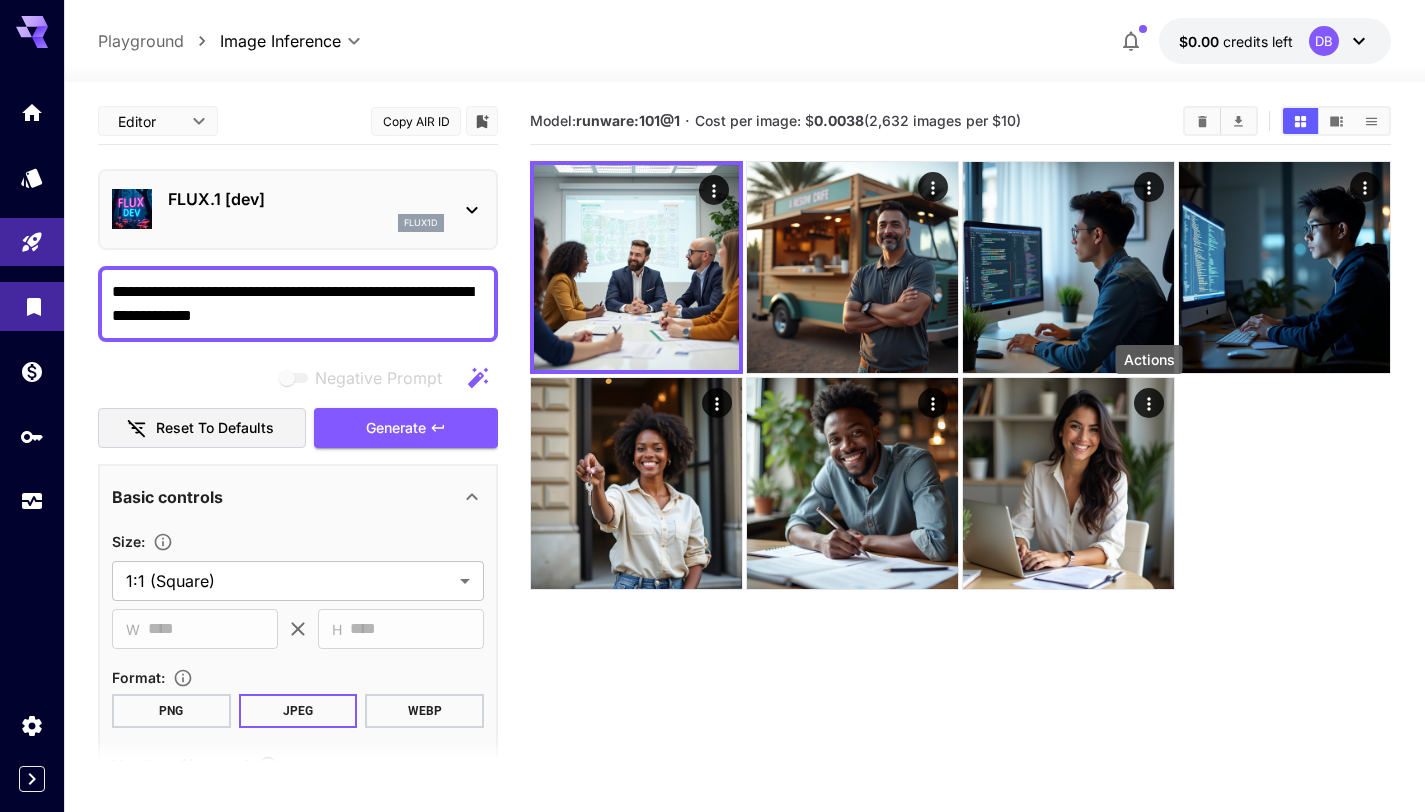 click on "**********" at bounding box center [712, 485] 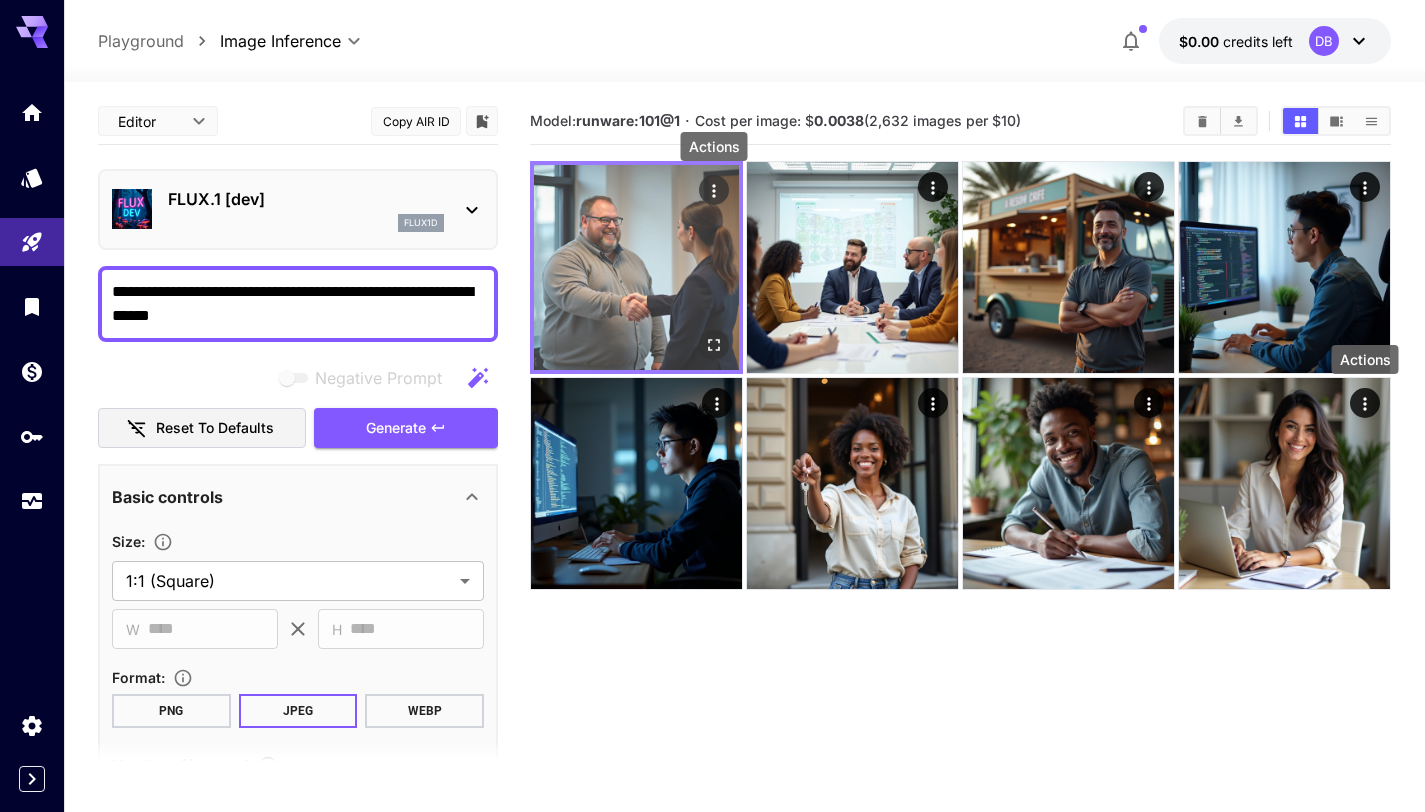 click 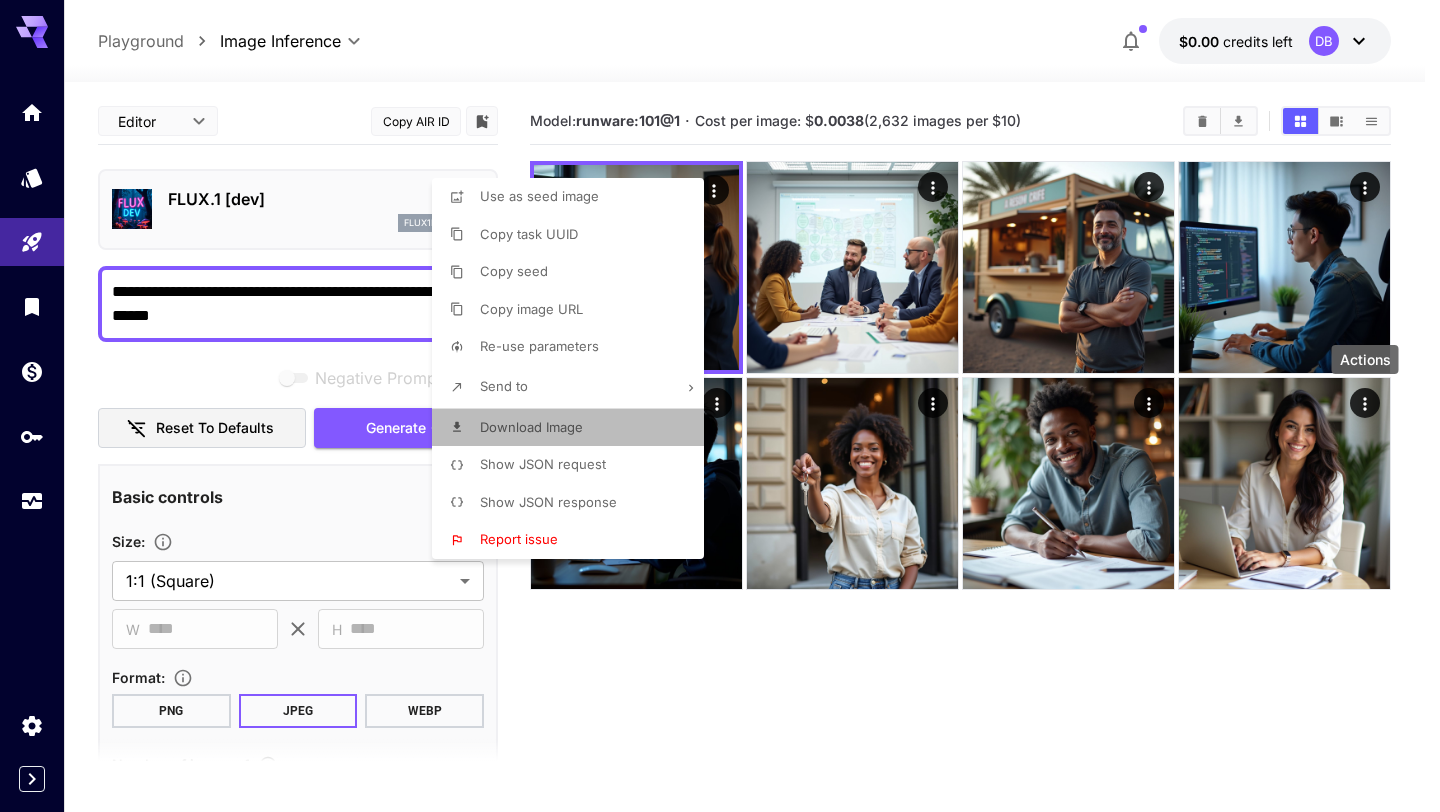 click on "Download Image" at bounding box center (531, 427) 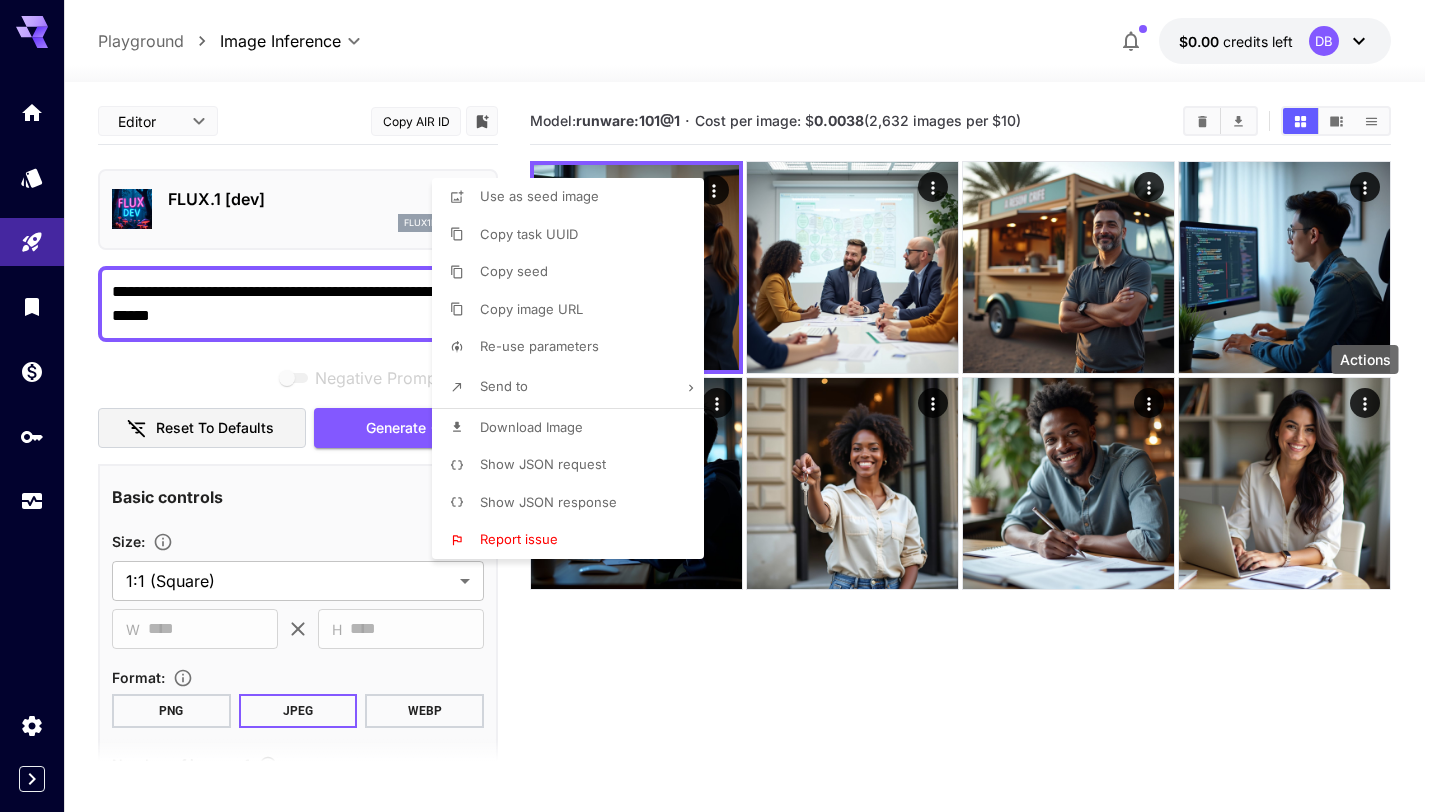 click at bounding box center [720, 406] 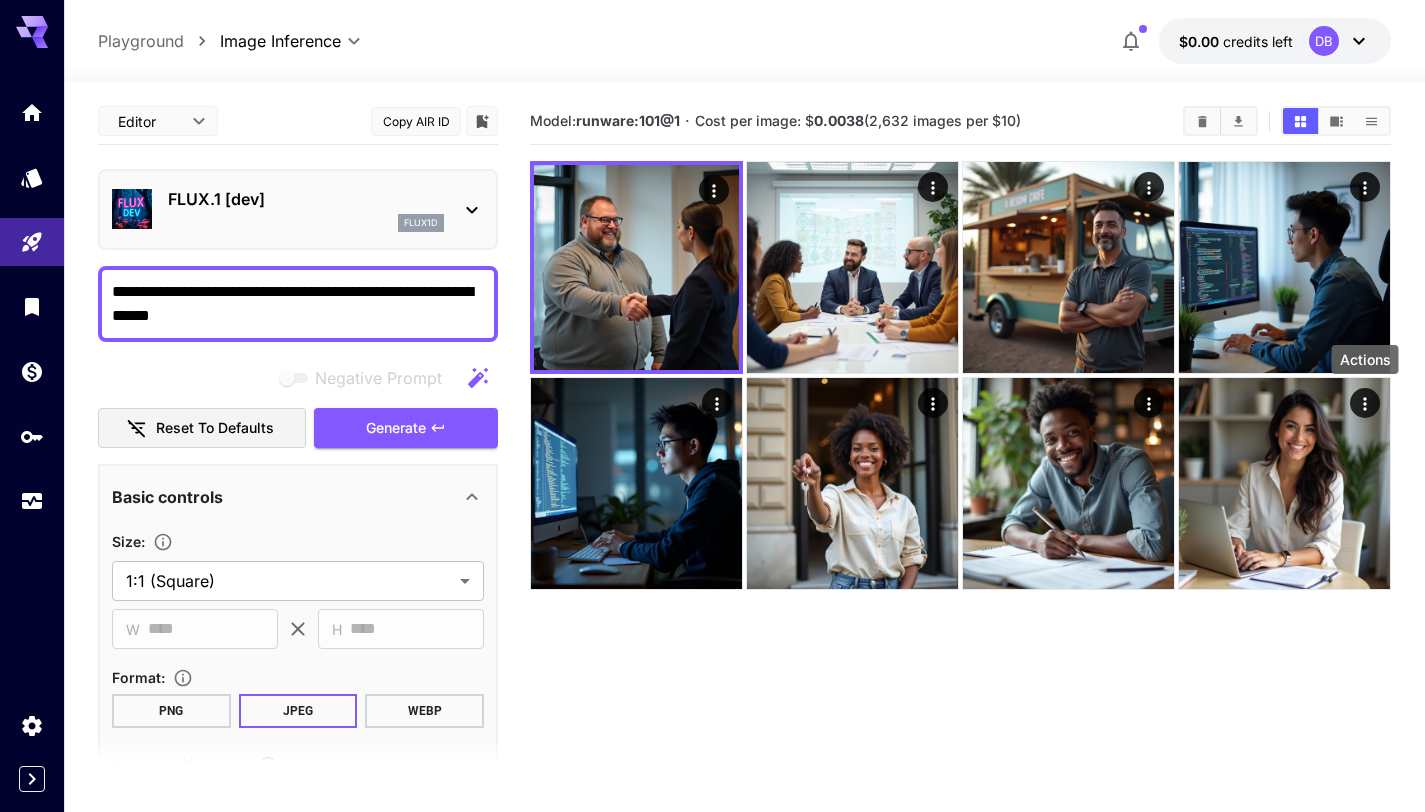 drag, startPoint x: 254, startPoint y: 308, endPoint x: 88, endPoint y: 289, distance: 167.08382 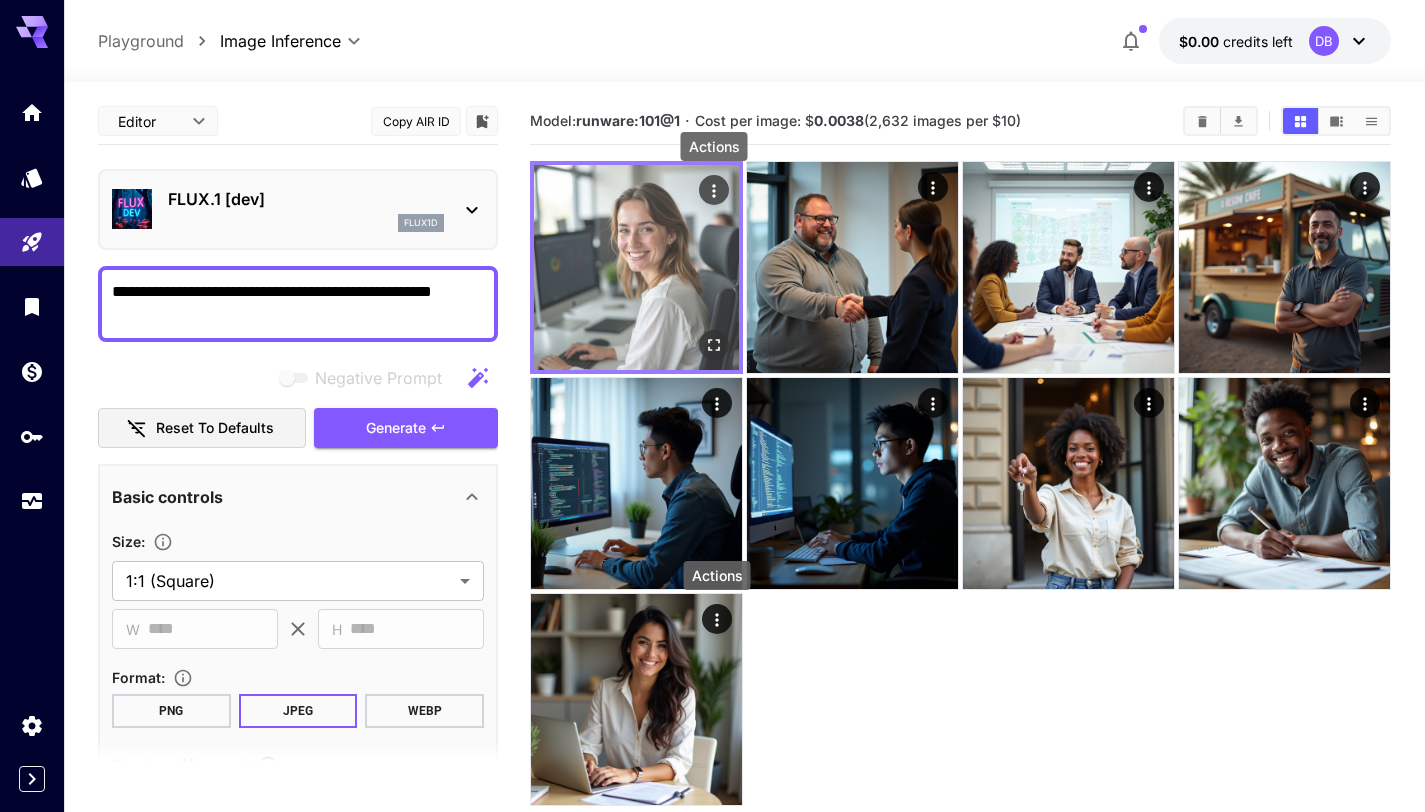 click 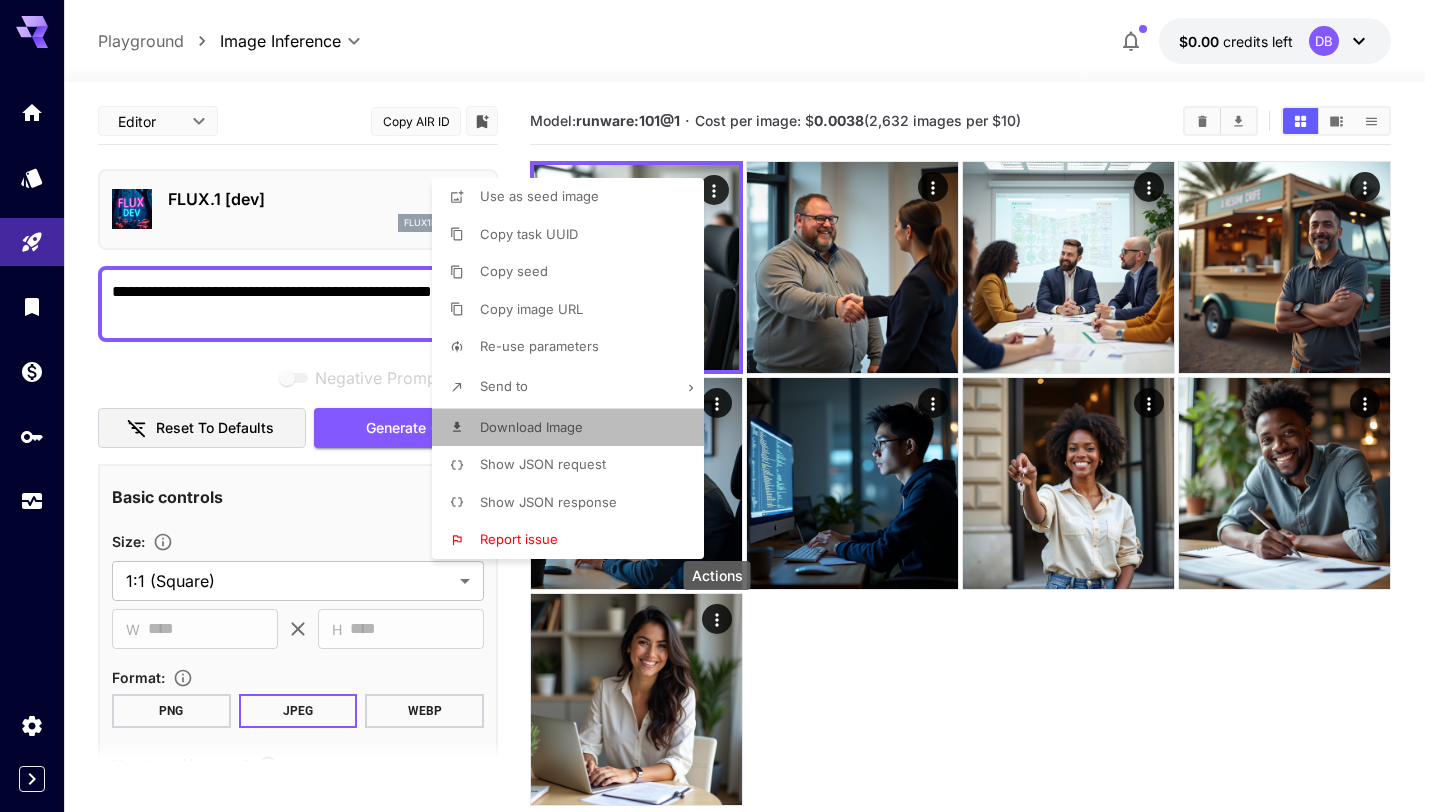 click on "Download Image" at bounding box center (574, 428) 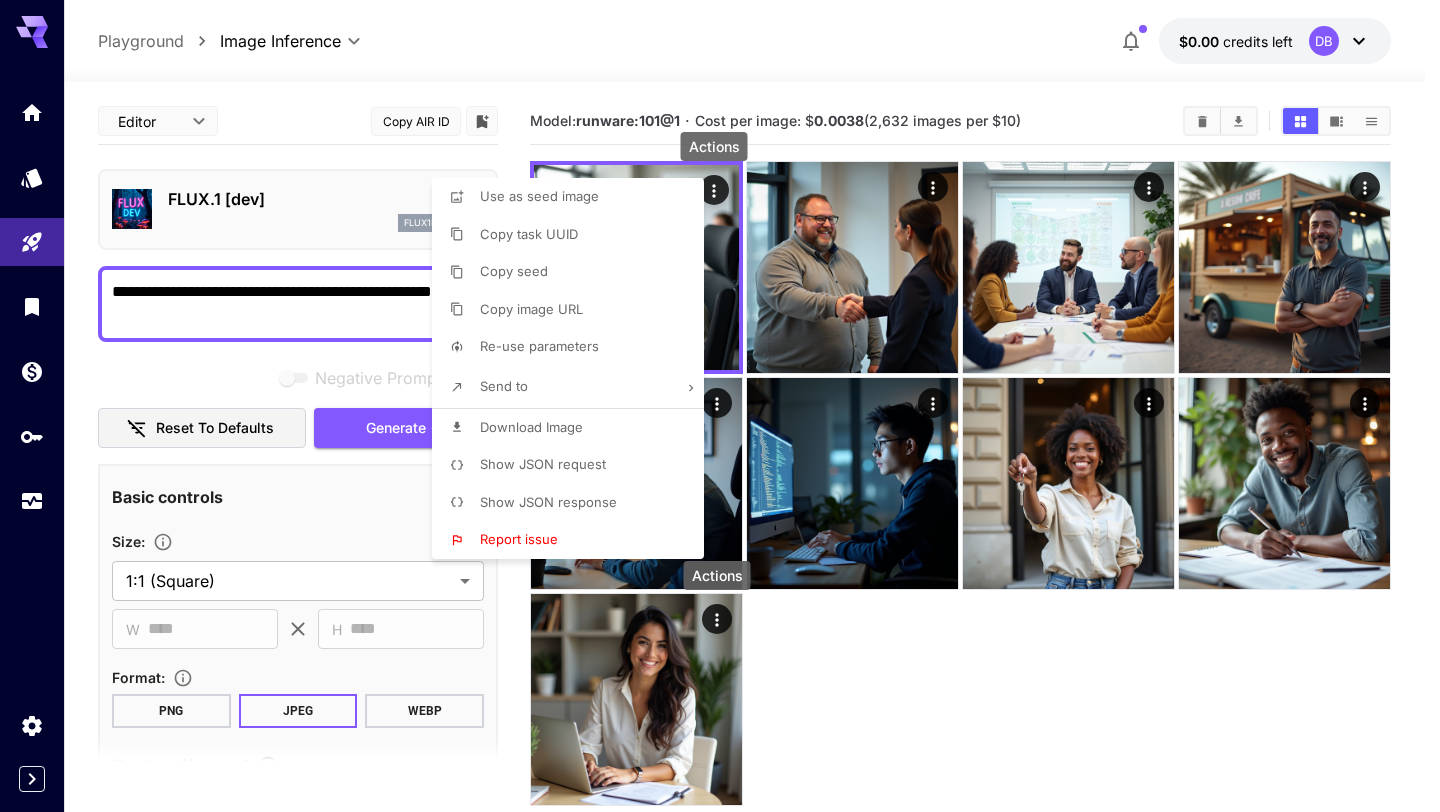 click at bounding box center [720, 406] 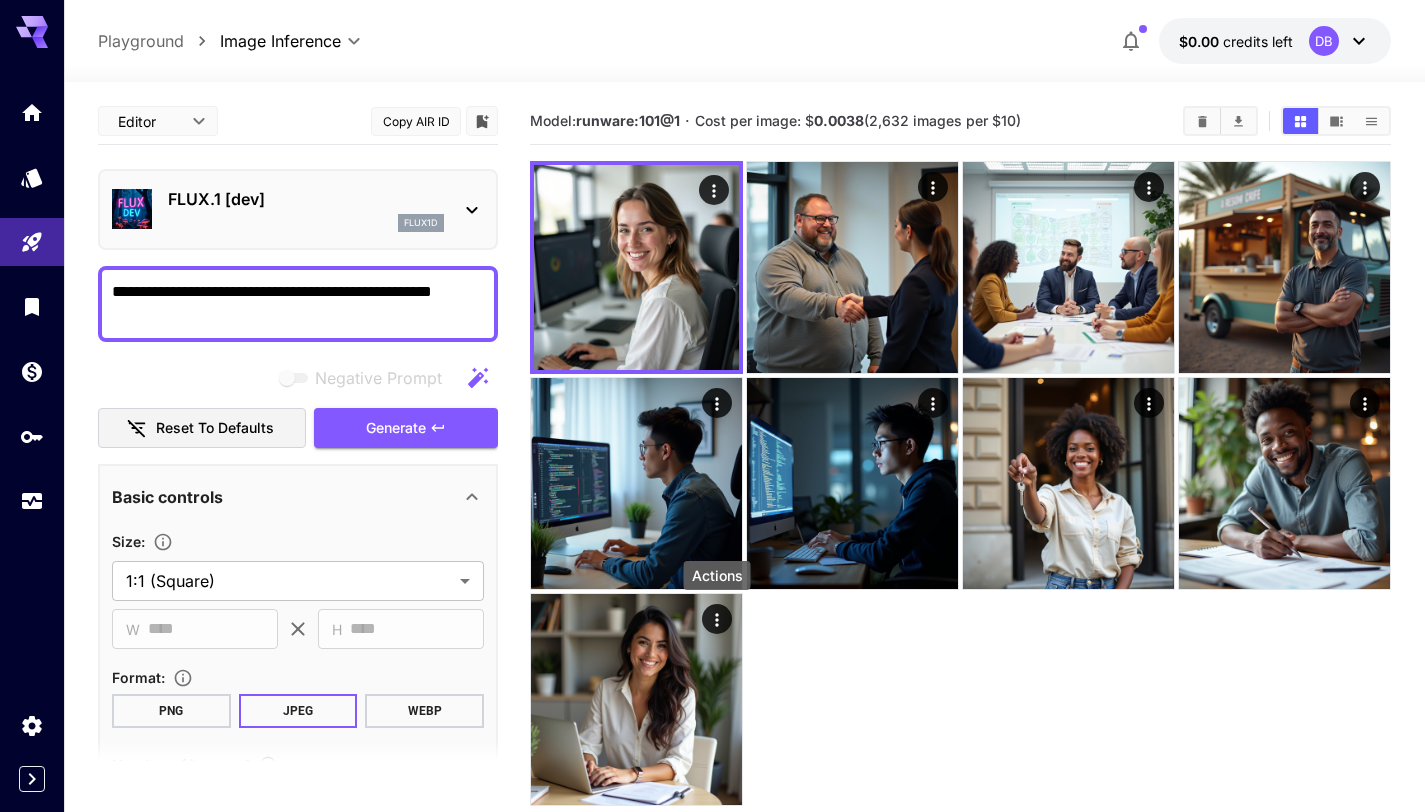 drag, startPoint x: 229, startPoint y: 311, endPoint x: 82, endPoint y: 268, distance: 153.16005 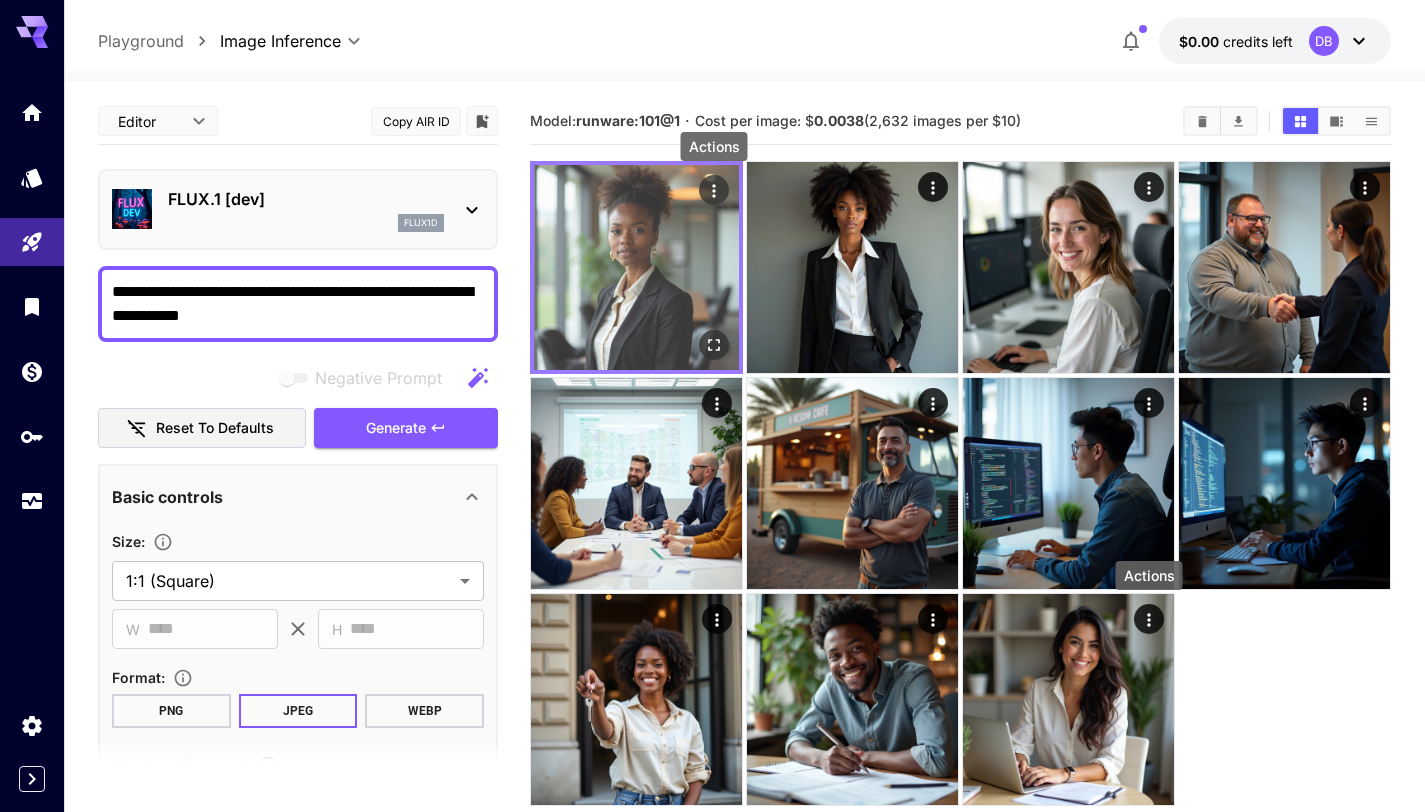 type on "**********" 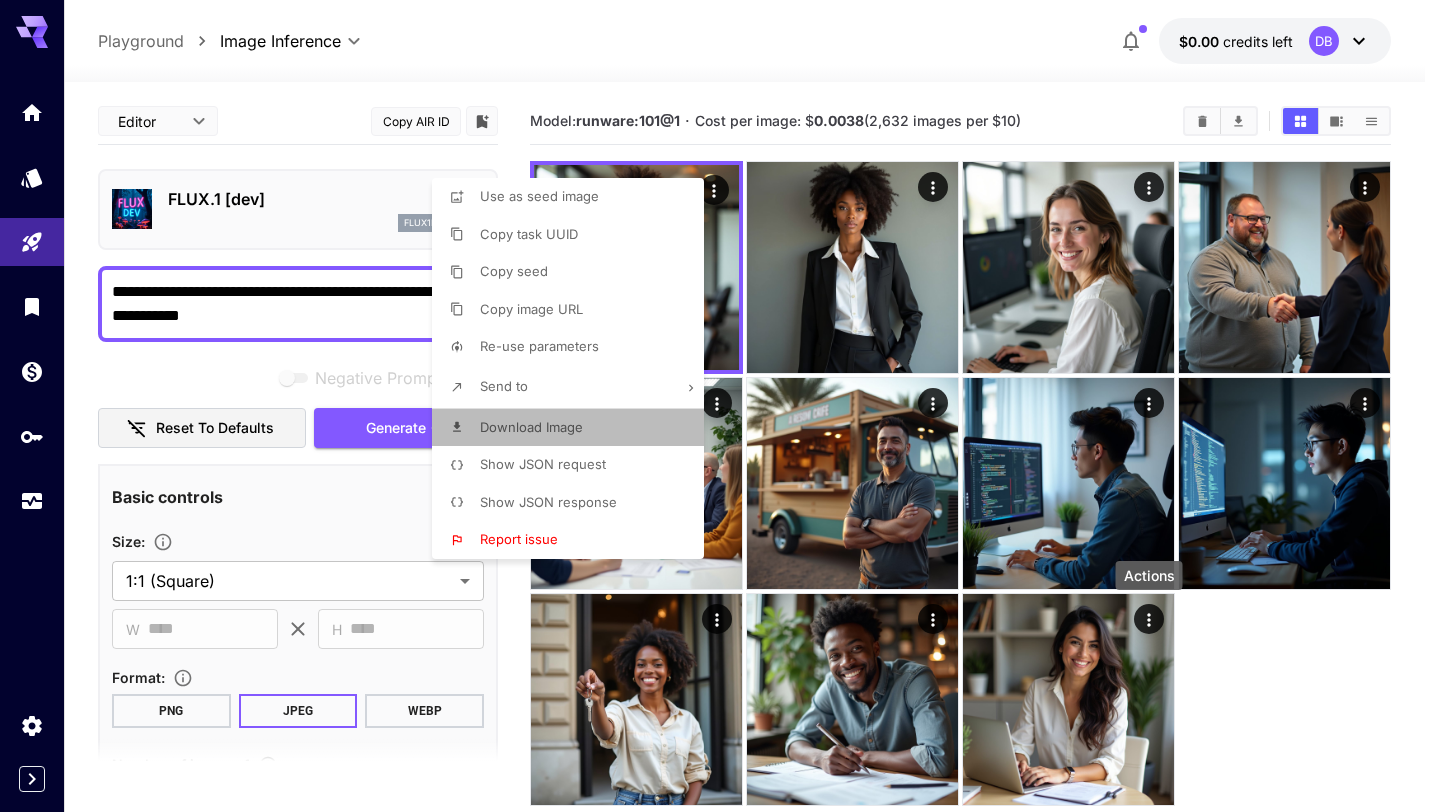 click on "Download Image" at bounding box center (531, 427) 